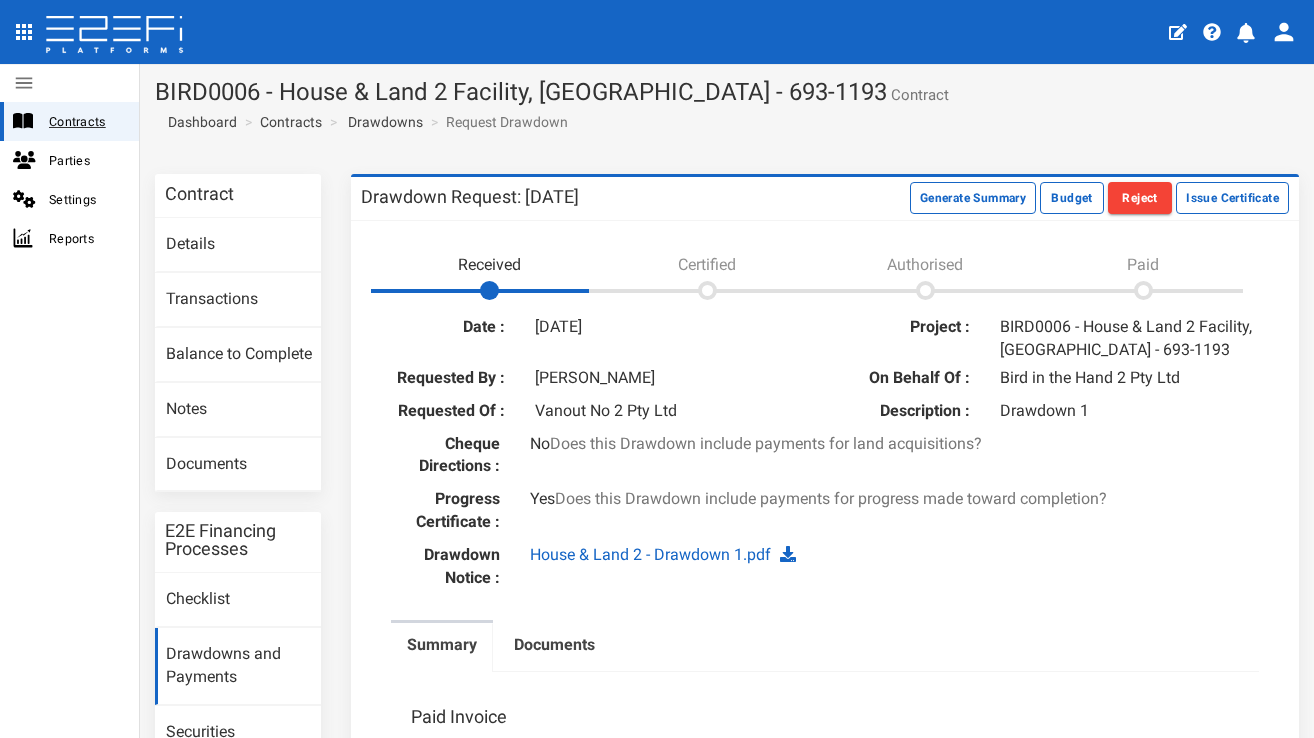 scroll, scrollTop: 0, scrollLeft: 0, axis: both 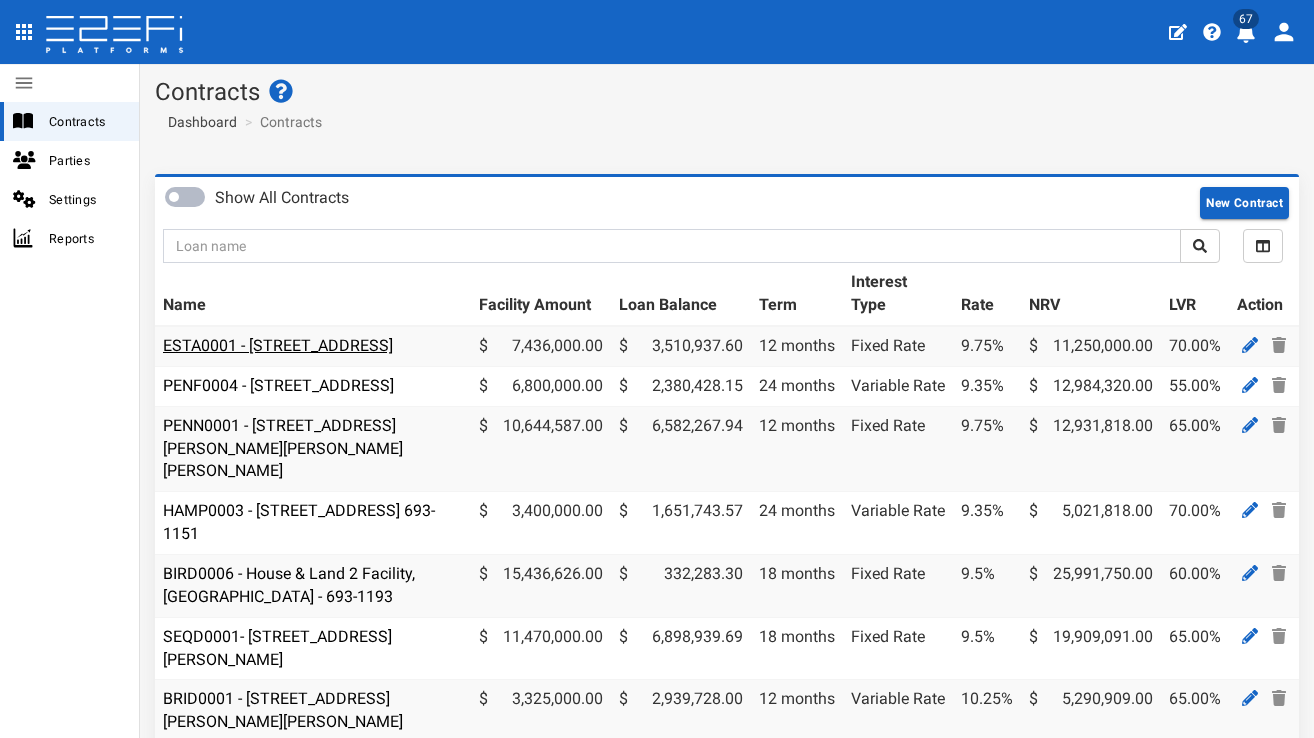 click on "ESTA0001 - 112 Gross Avenue, Hemmant 693-1193" at bounding box center (278, 345) 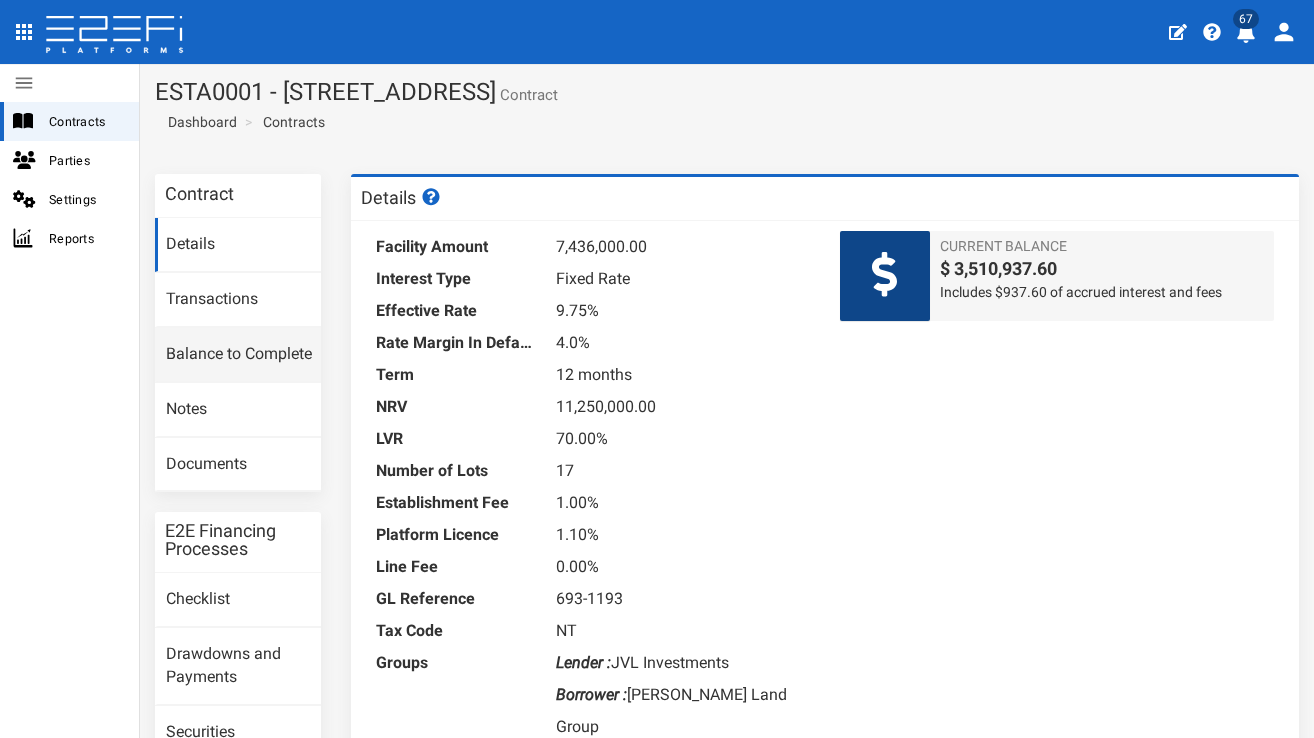 scroll, scrollTop: 0, scrollLeft: 0, axis: both 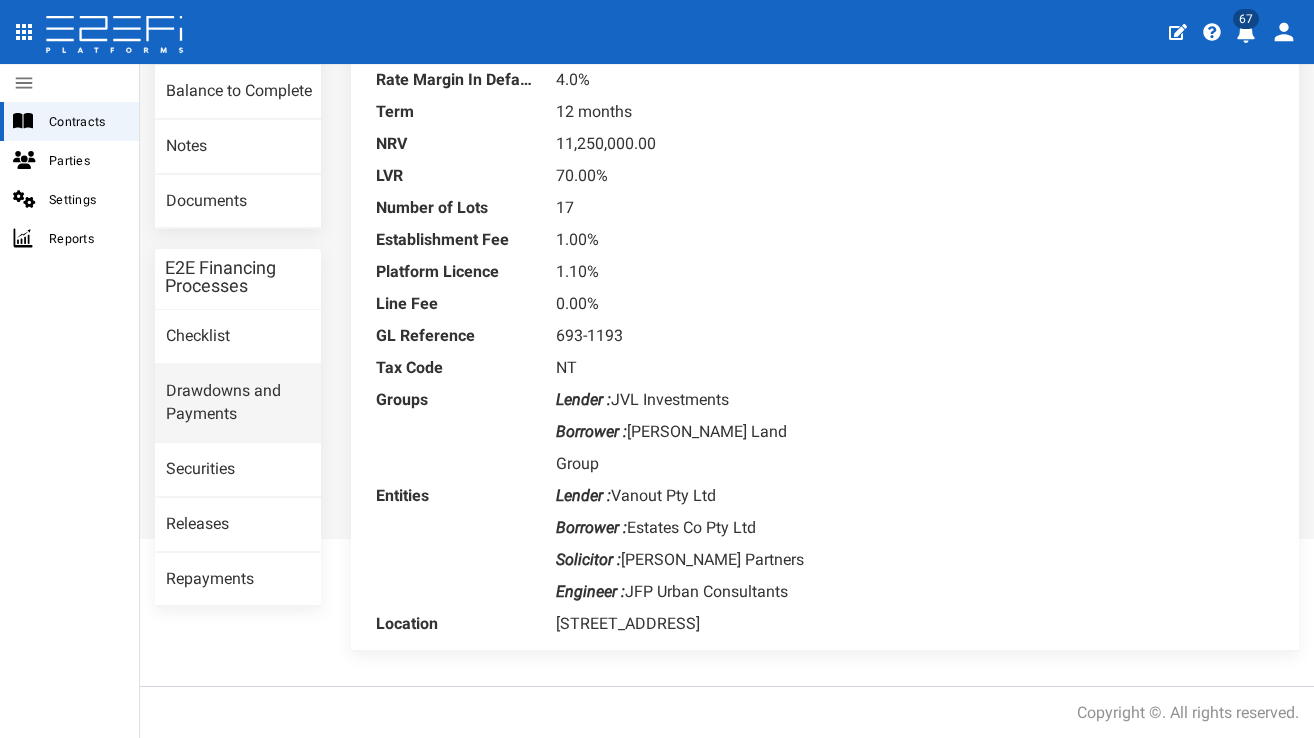 click on "Drawdowns and Payments" at bounding box center (238, 403) 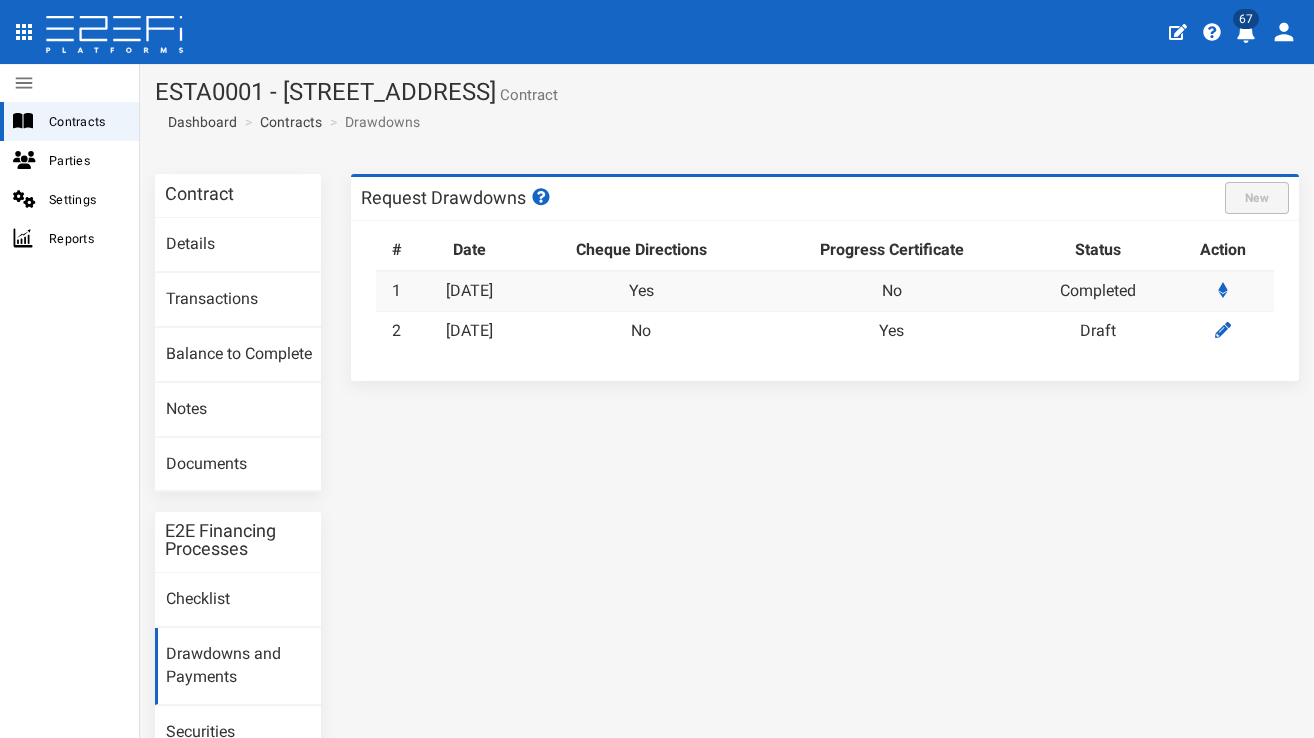 scroll, scrollTop: 0, scrollLeft: 0, axis: both 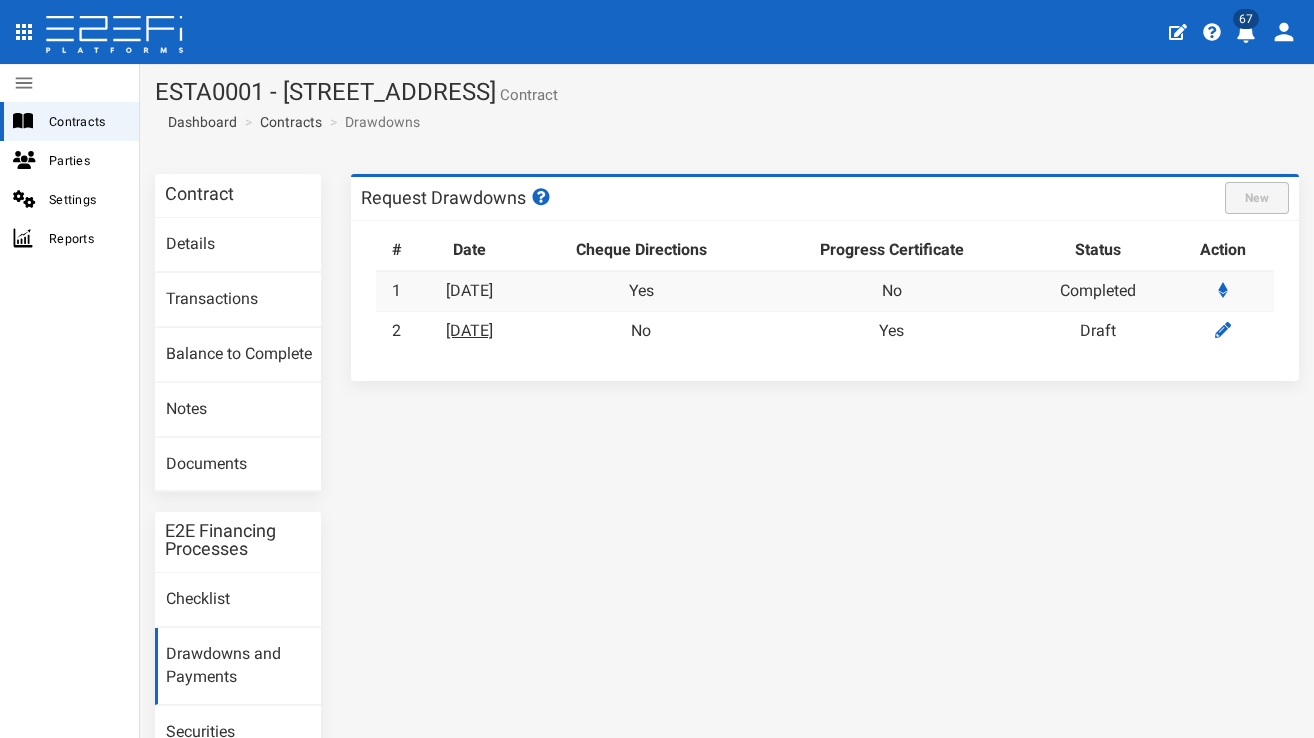 click on "09-07-2025" at bounding box center (469, 330) 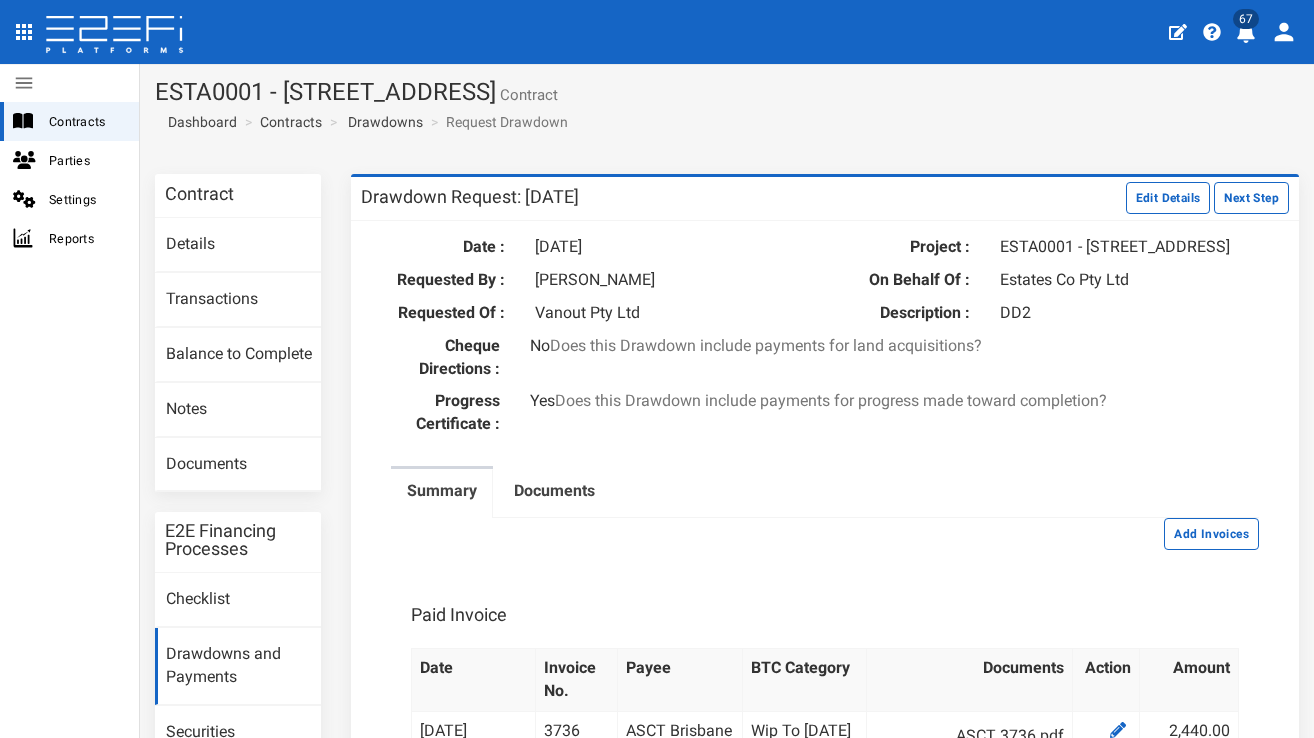 scroll, scrollTop: 0, scrollLeft: 0, axis: both 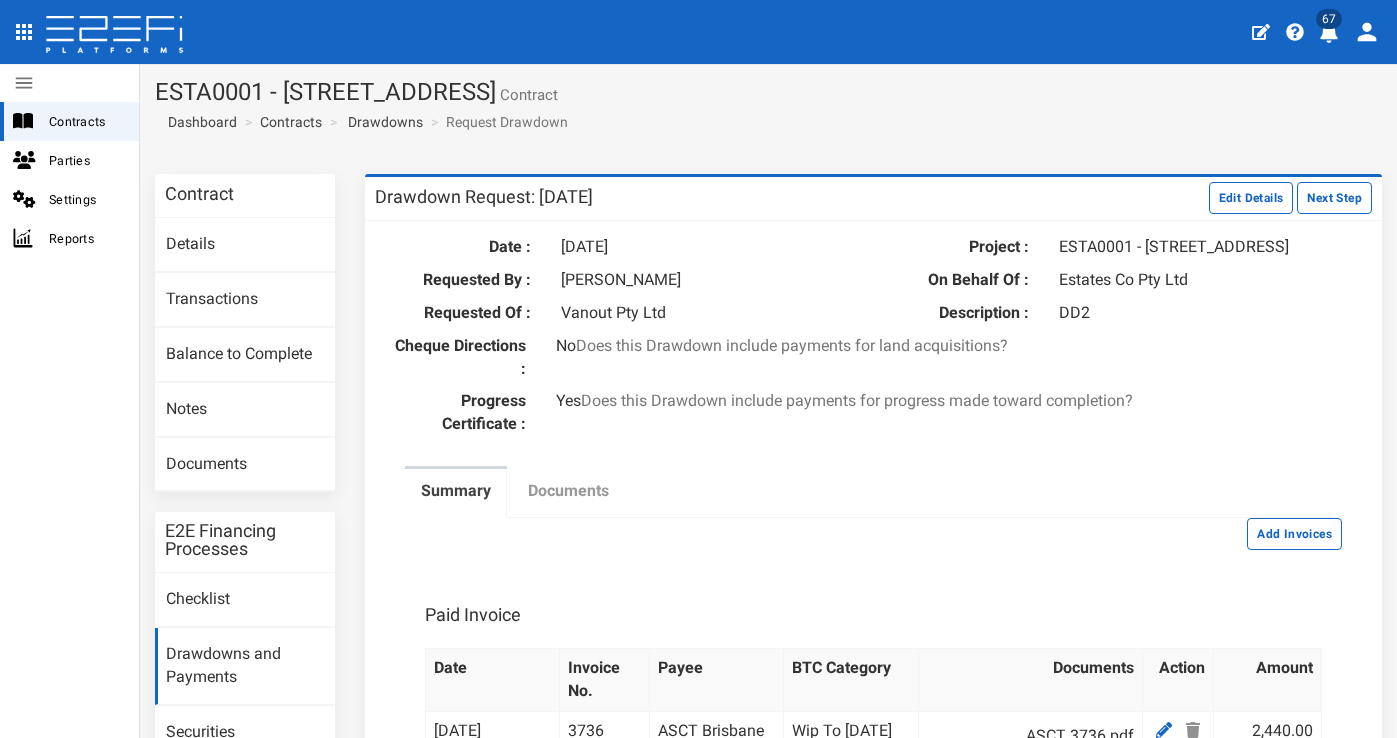 click on "Documents" at bounding box center (568, 491) 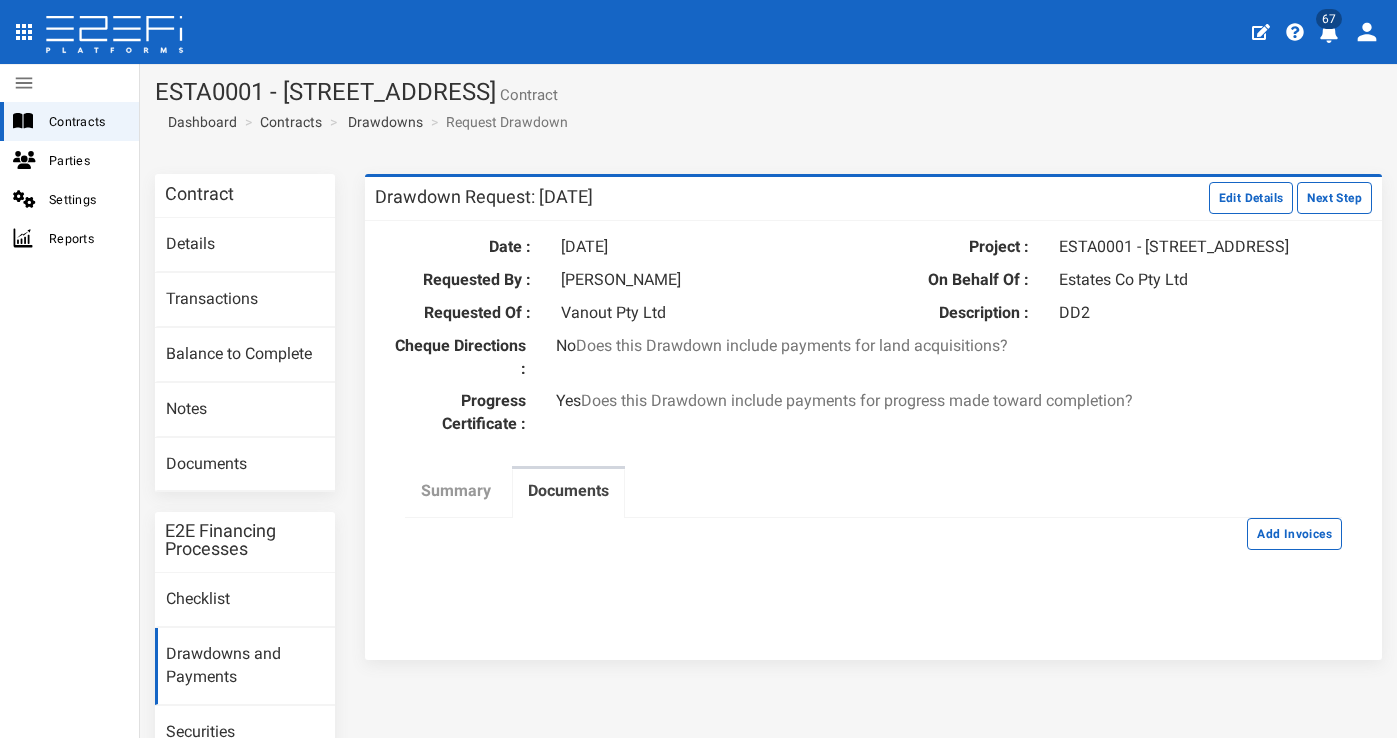 click on "Summary" at bounding box center [456, 491] 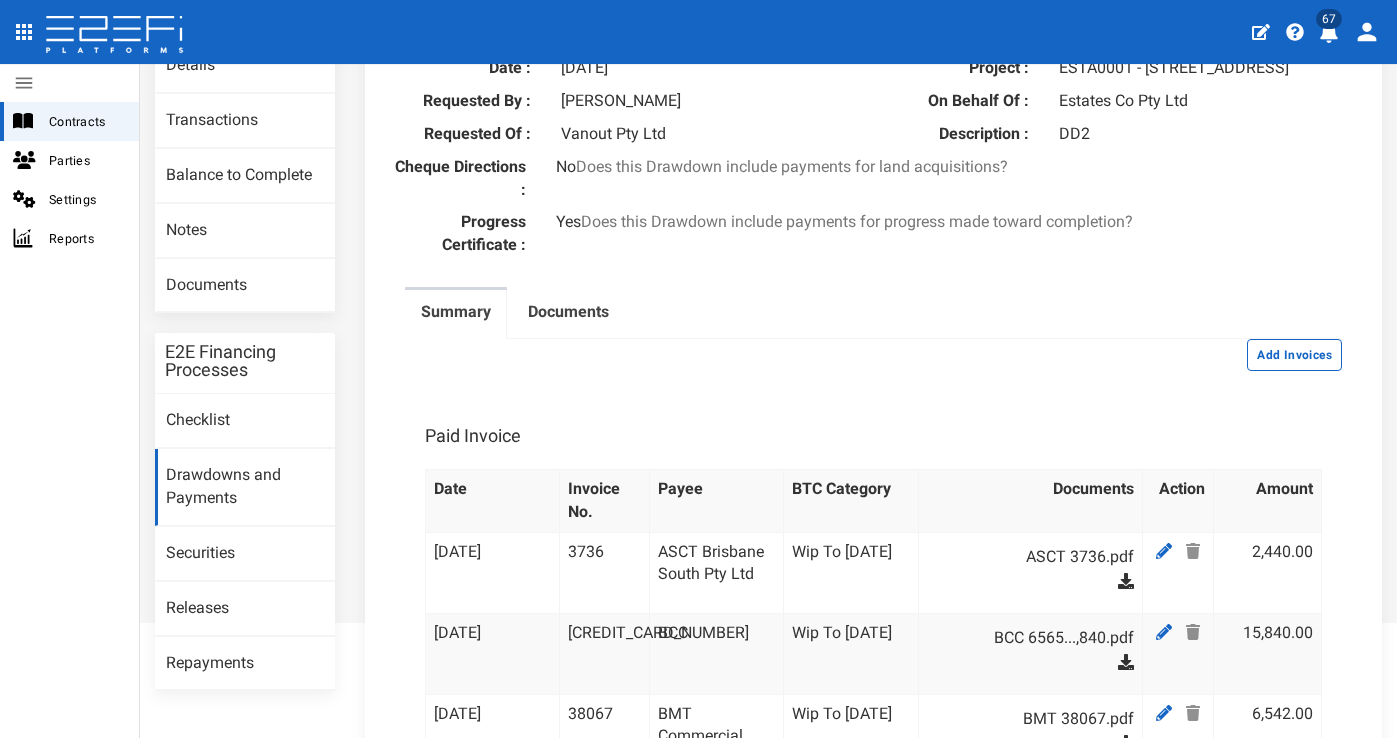 scroll, scrollTop: 0, scrollLeft: 0, axis: both 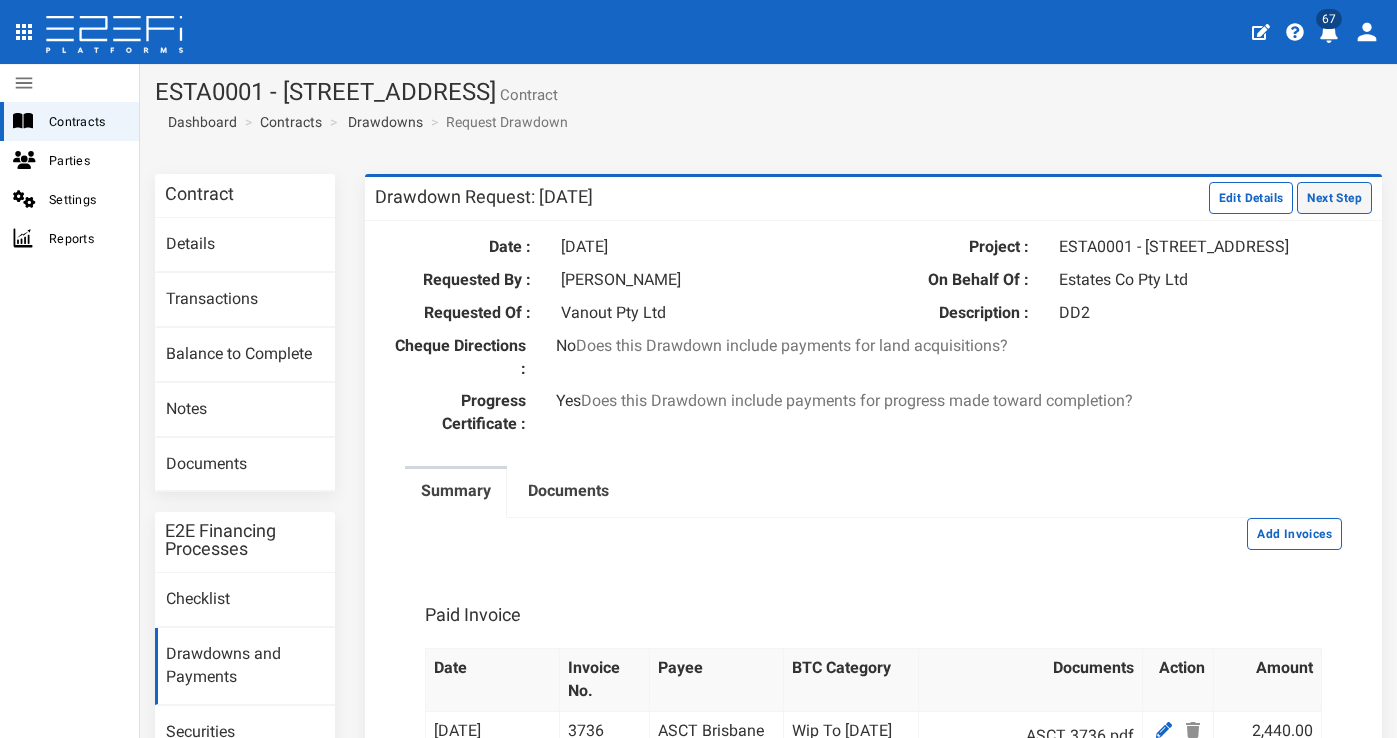 click on "Next Step" at bounding box center [1334, 198] 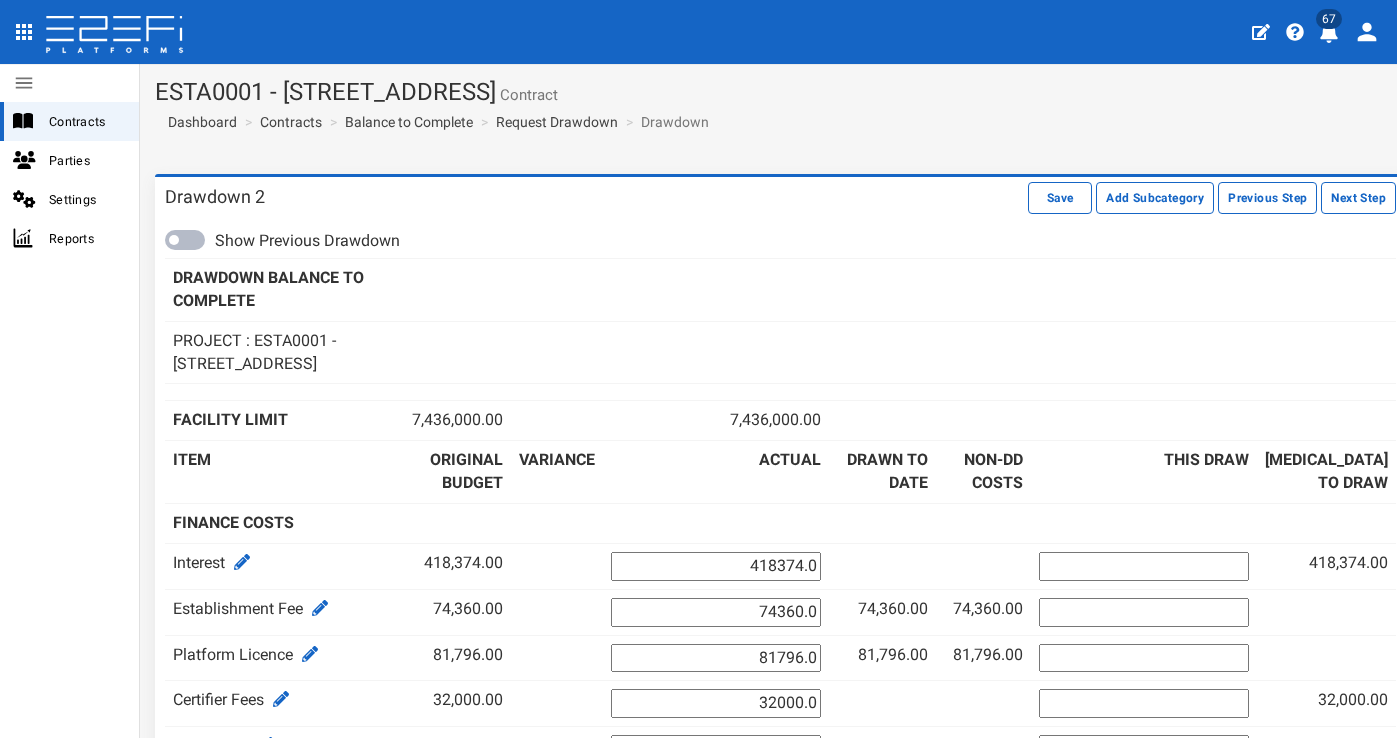 scroll, scrollTop: 0, scrollLeft: 0, axis: both 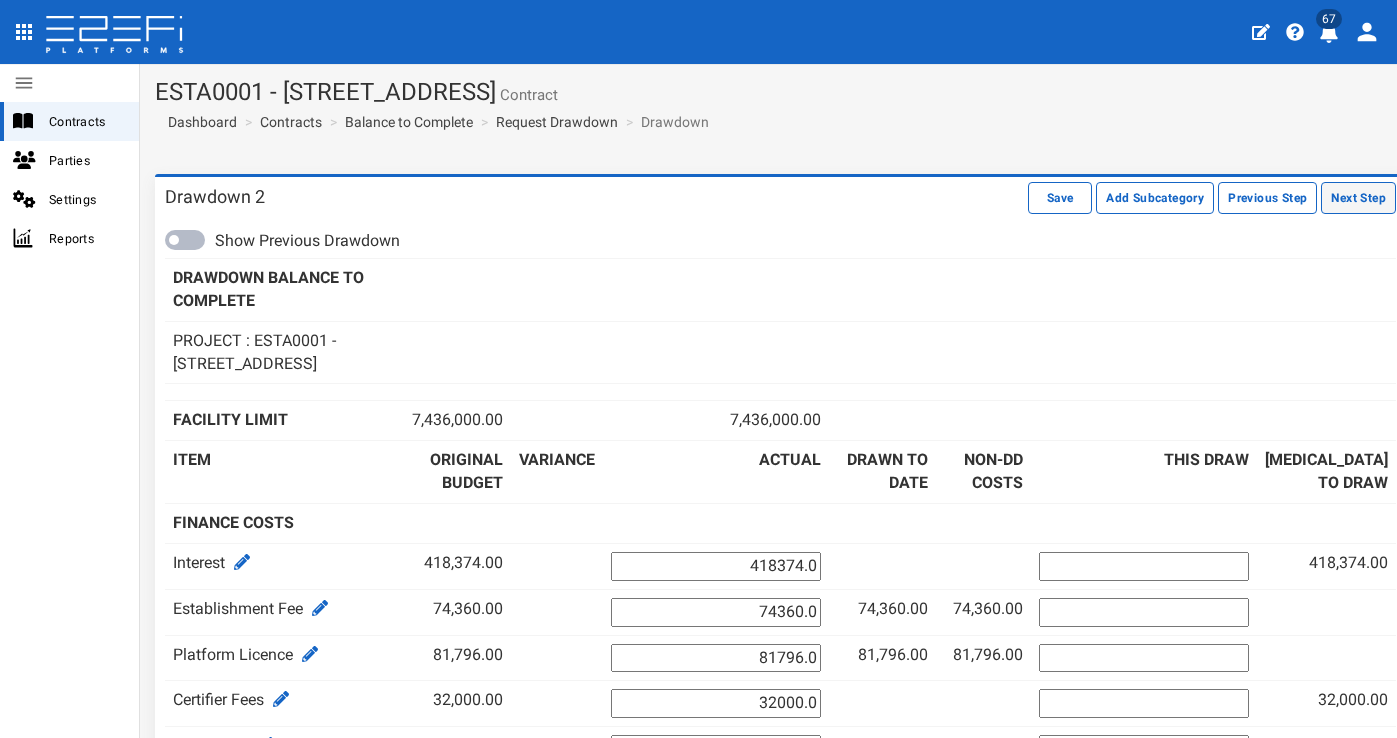 click on "Next Step" at bounding box center (1358, 198) 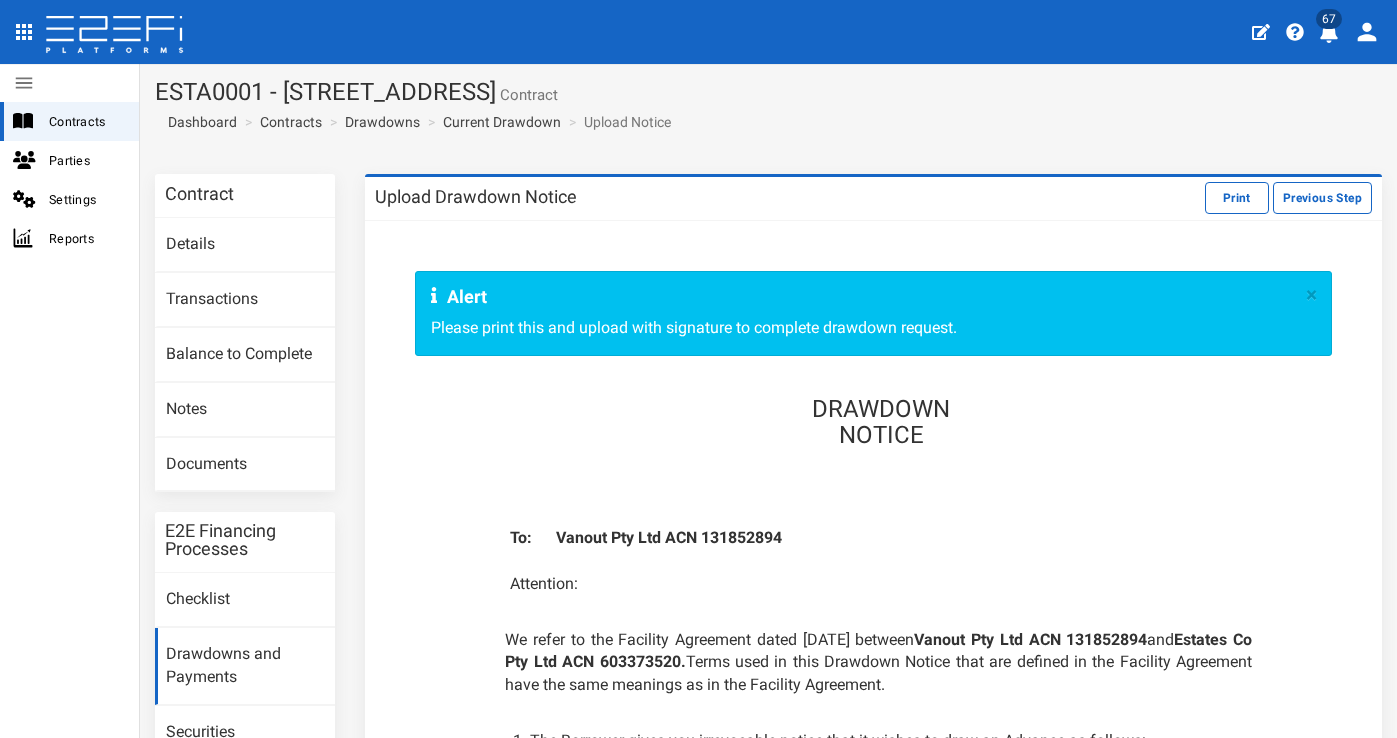 scroll, scrollTop: 0, scrollLeft: 0, axis: both 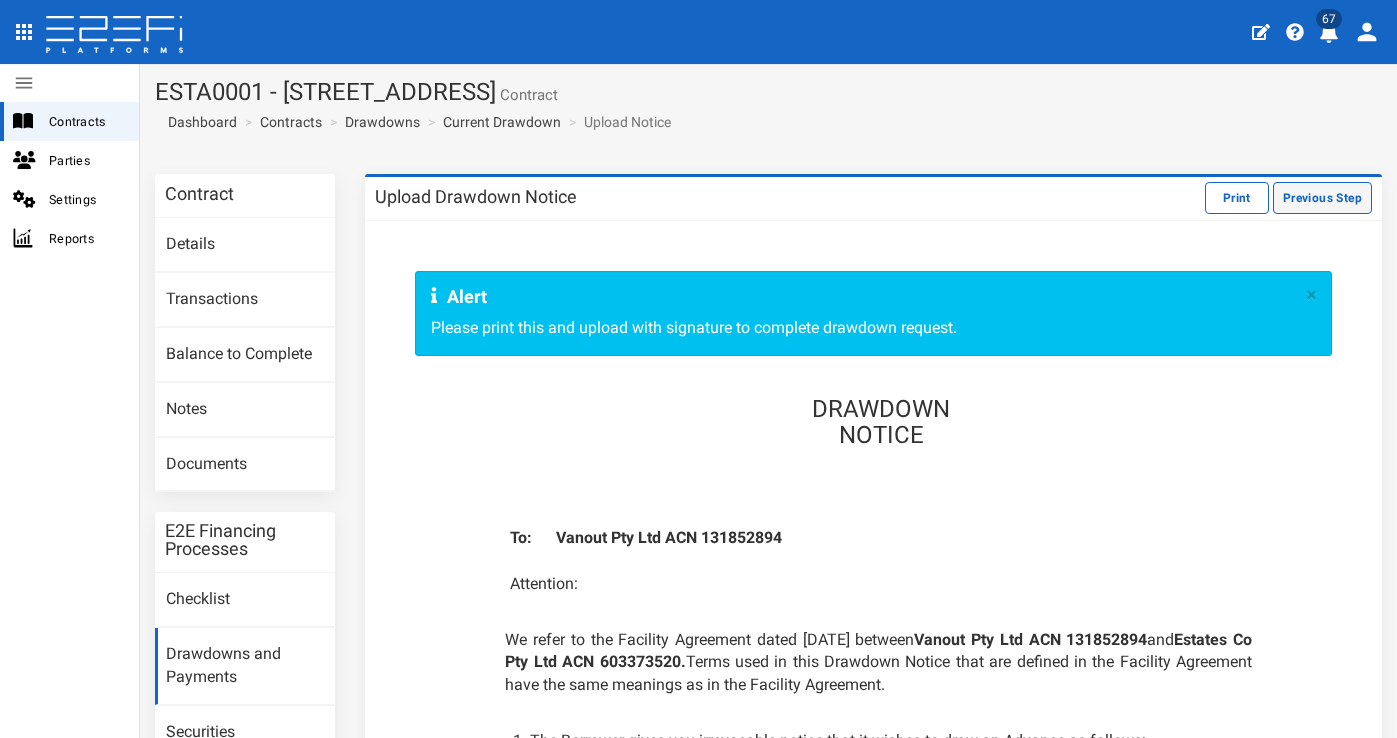 click on "Previous Step" at bounding box center (1322, 198) 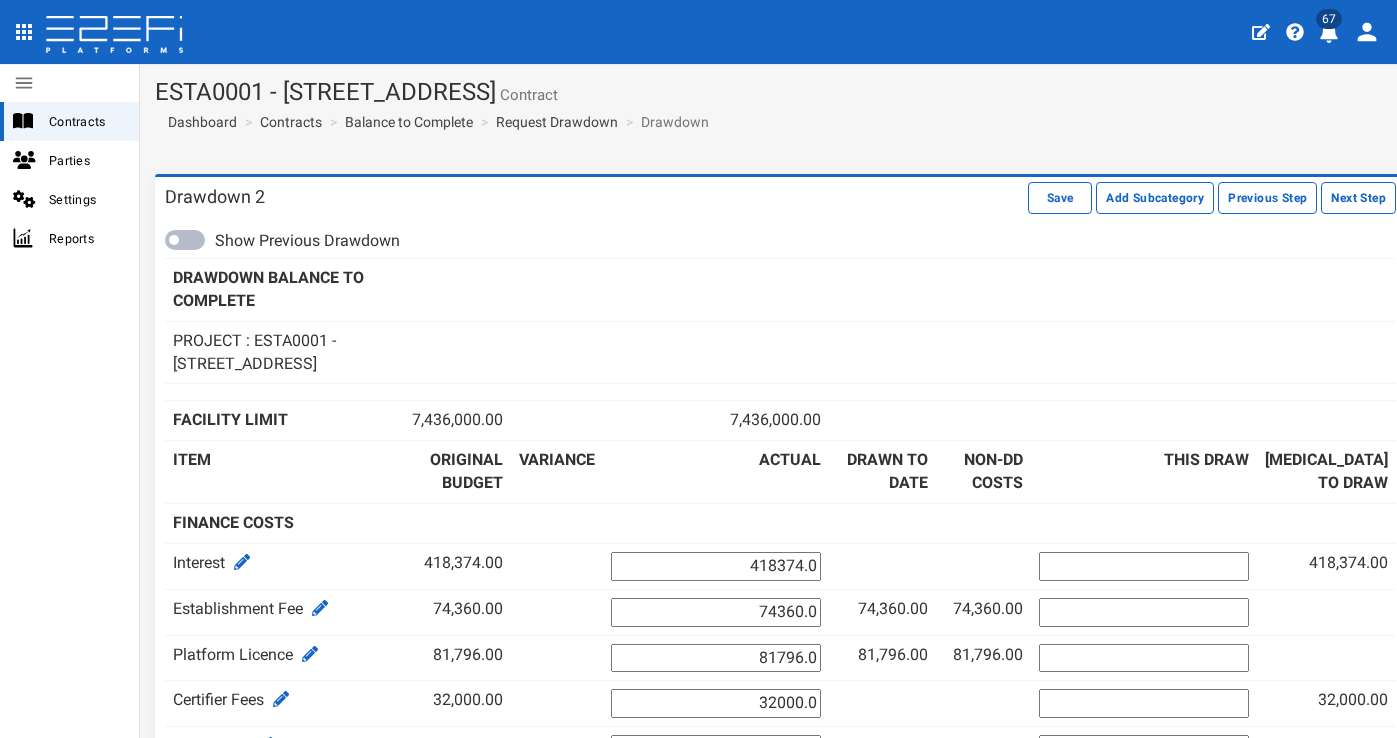 scroll, scrollTop: 0, scrollLeft: 0, axis: both 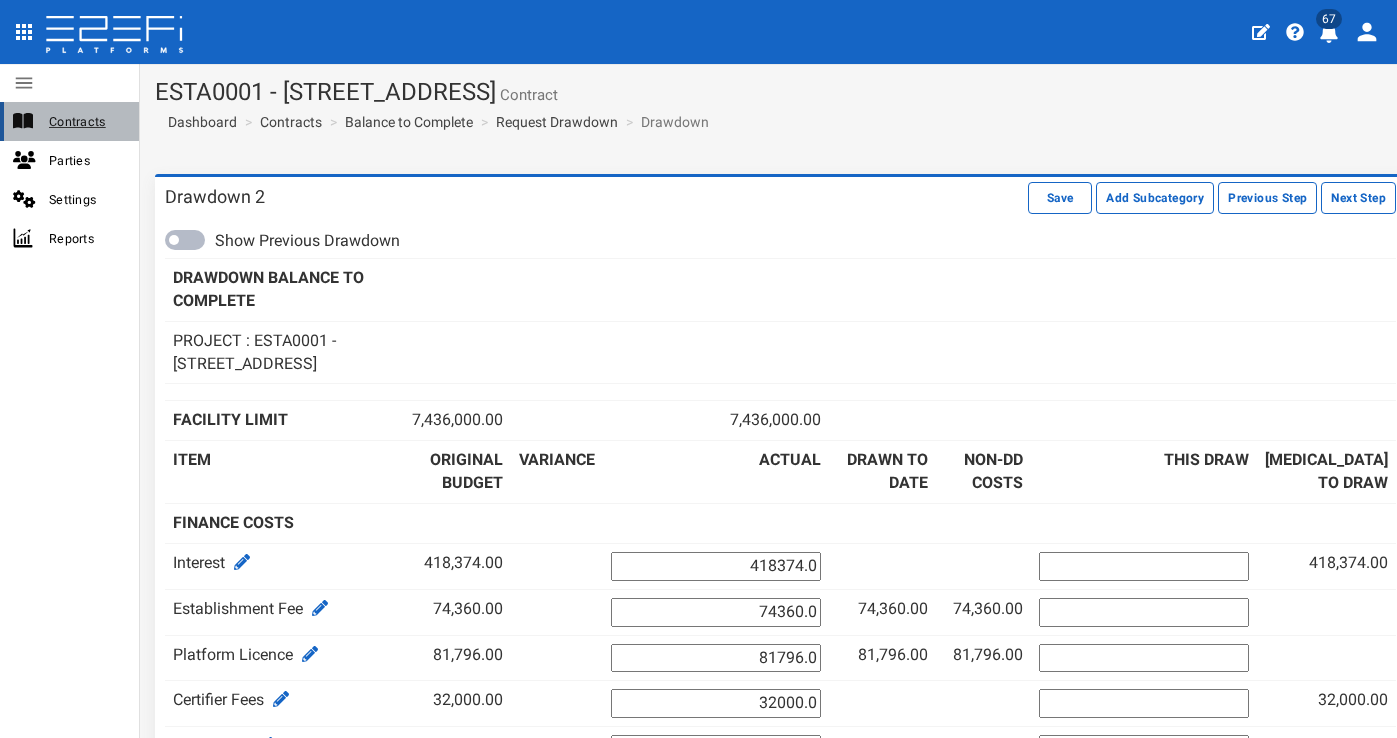 click on "Contracts" at bounding box center (86, 121) 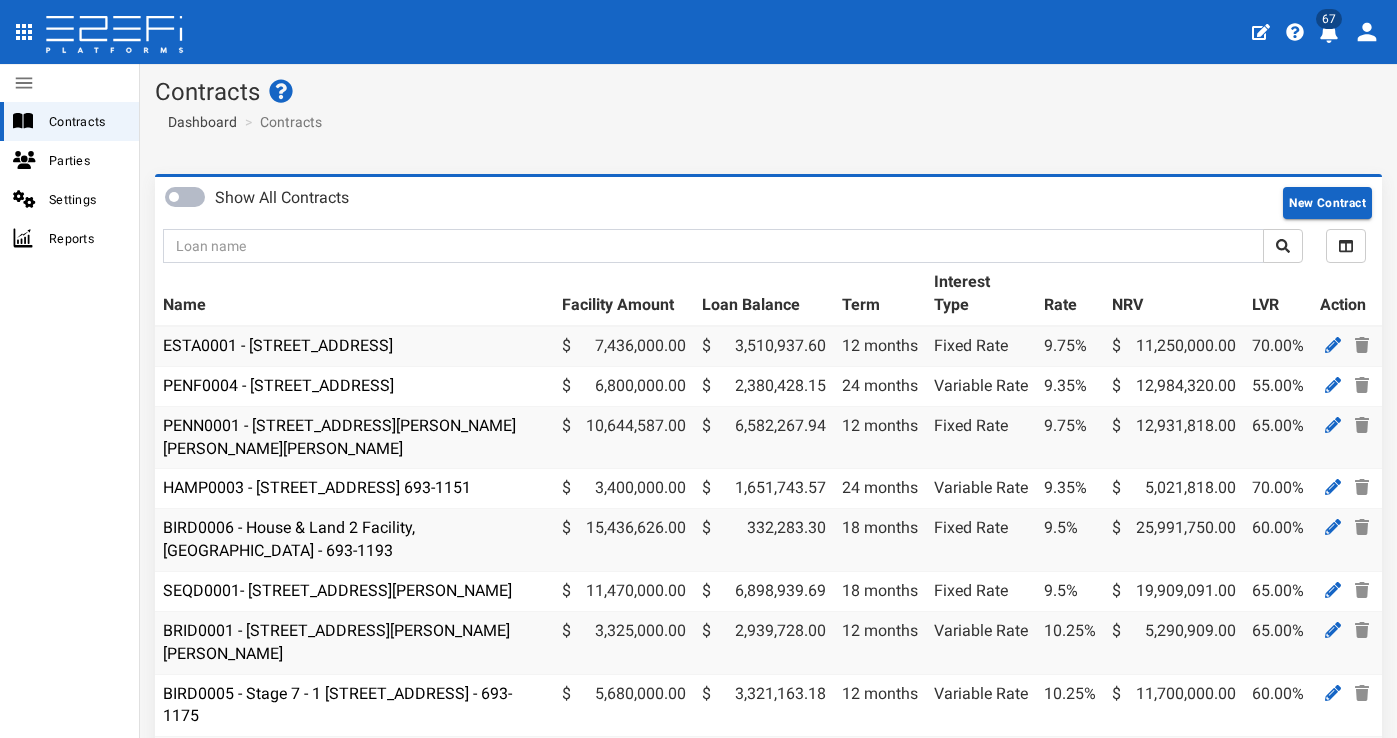 scroll, scrollTop: 0, scrollLeft: 0, axis: both 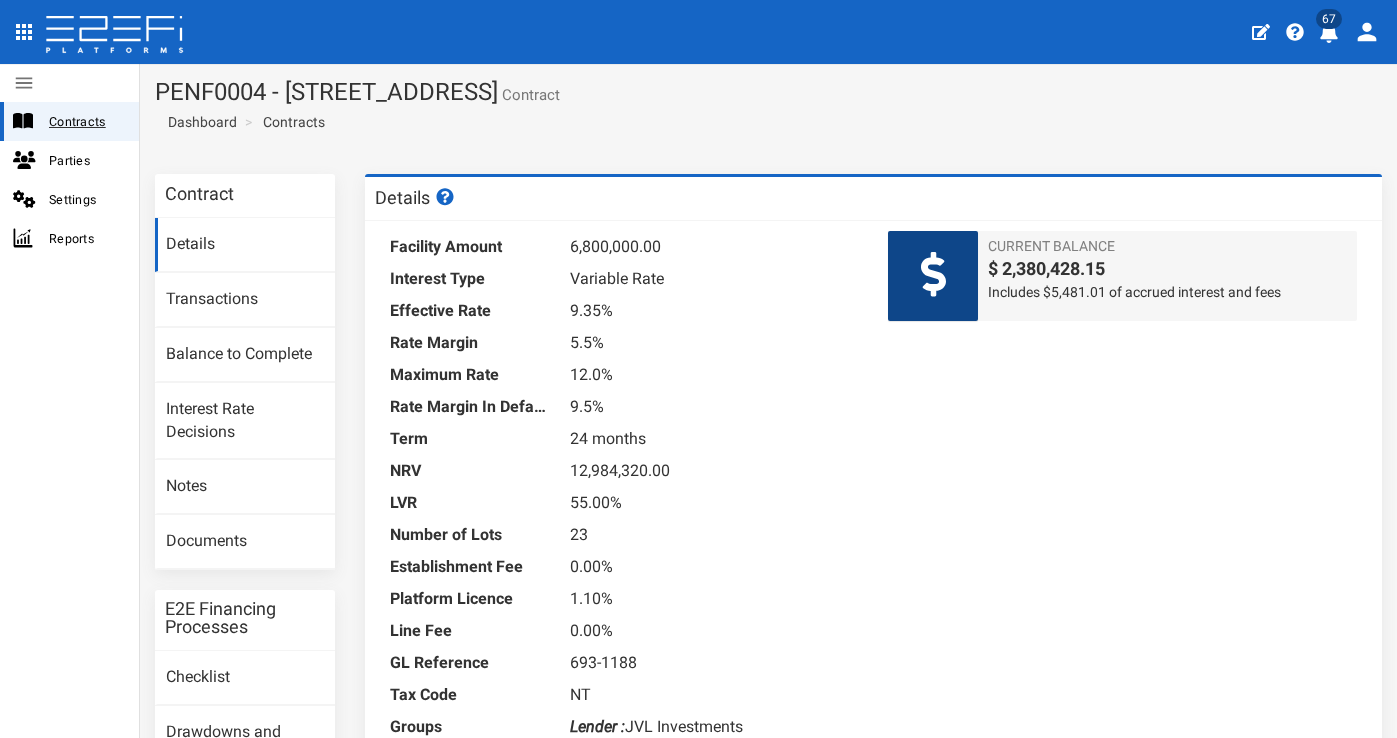 click on "Contracts" at bounding box center [86, 121] 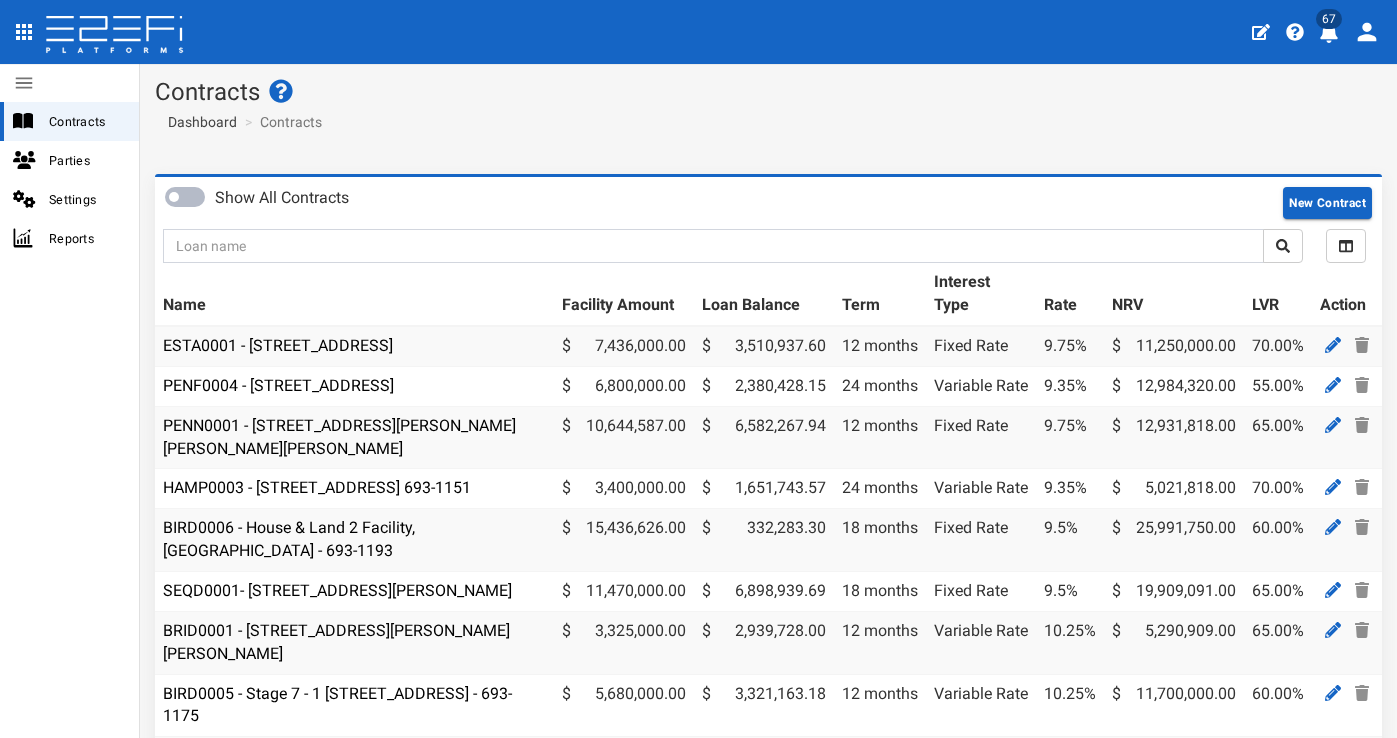 scroll, scrollTop: 0, scrollLeft: 0, axis: both 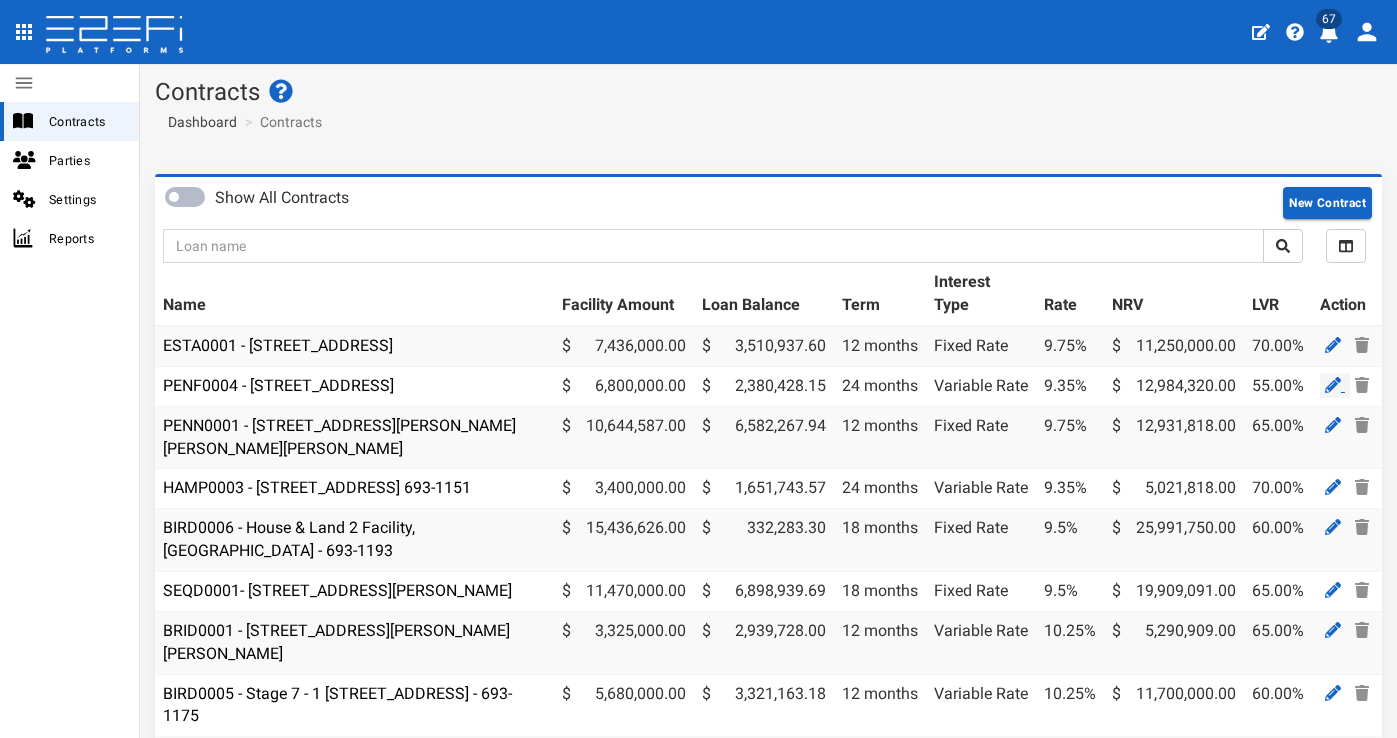 click 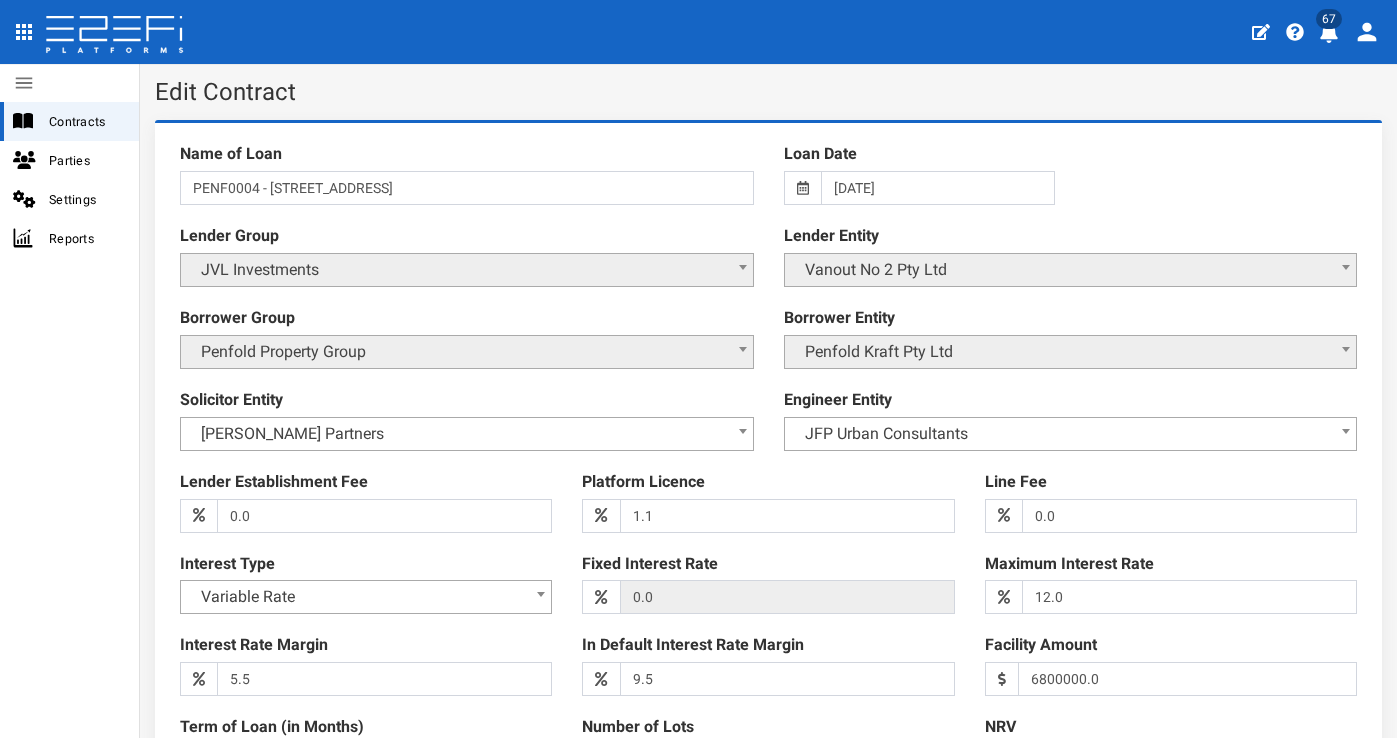 scroll, scrollTop: 0, scrollLeft: 0, axis: both 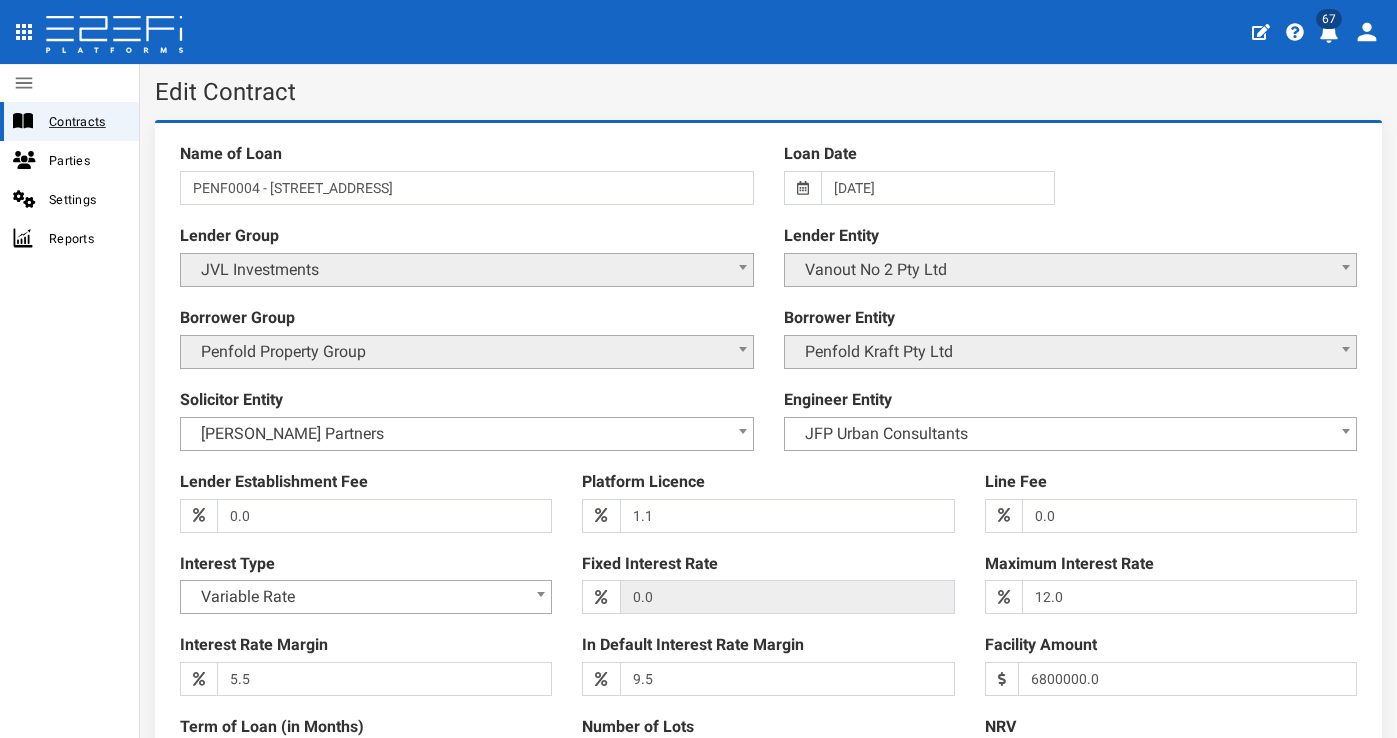 click on "Contracts" at bounding box center (86, 121) 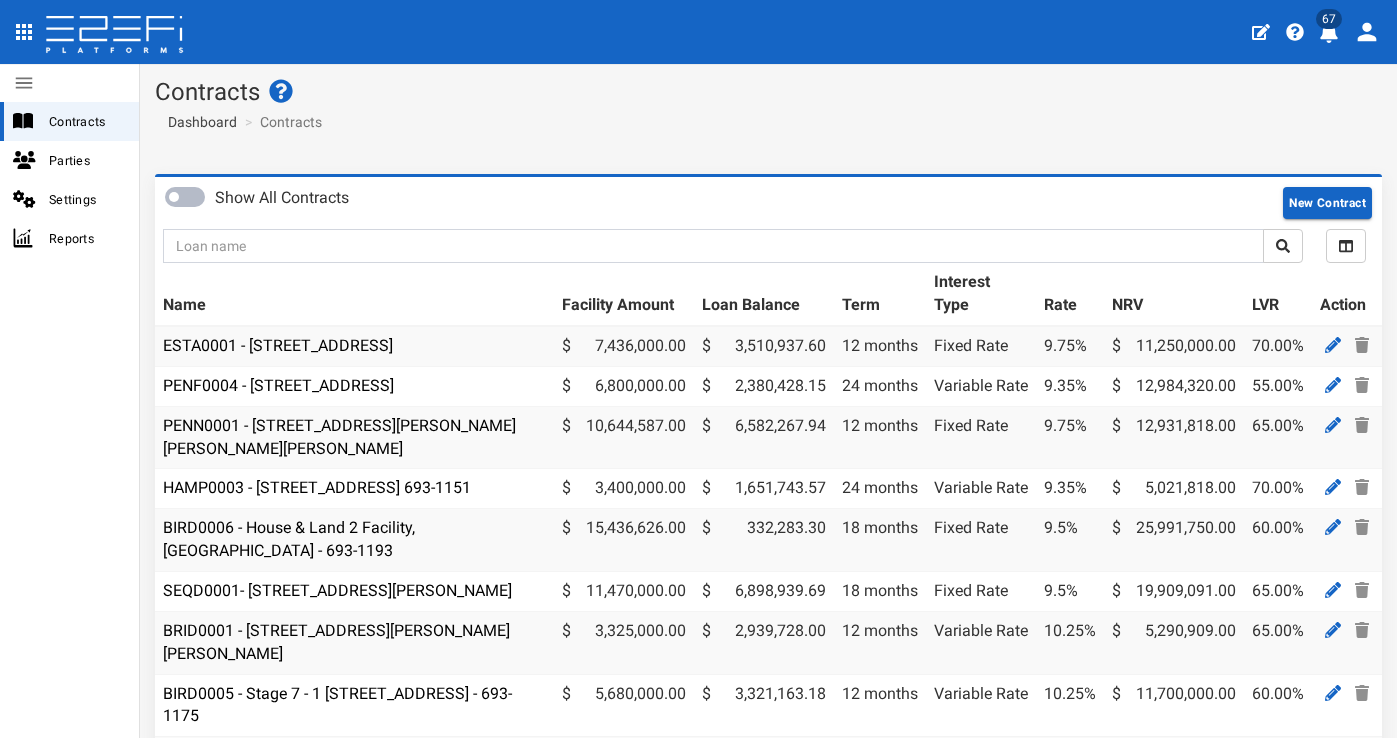 scroll, scrollTop: 0, scrollLeft: 0, axis: both 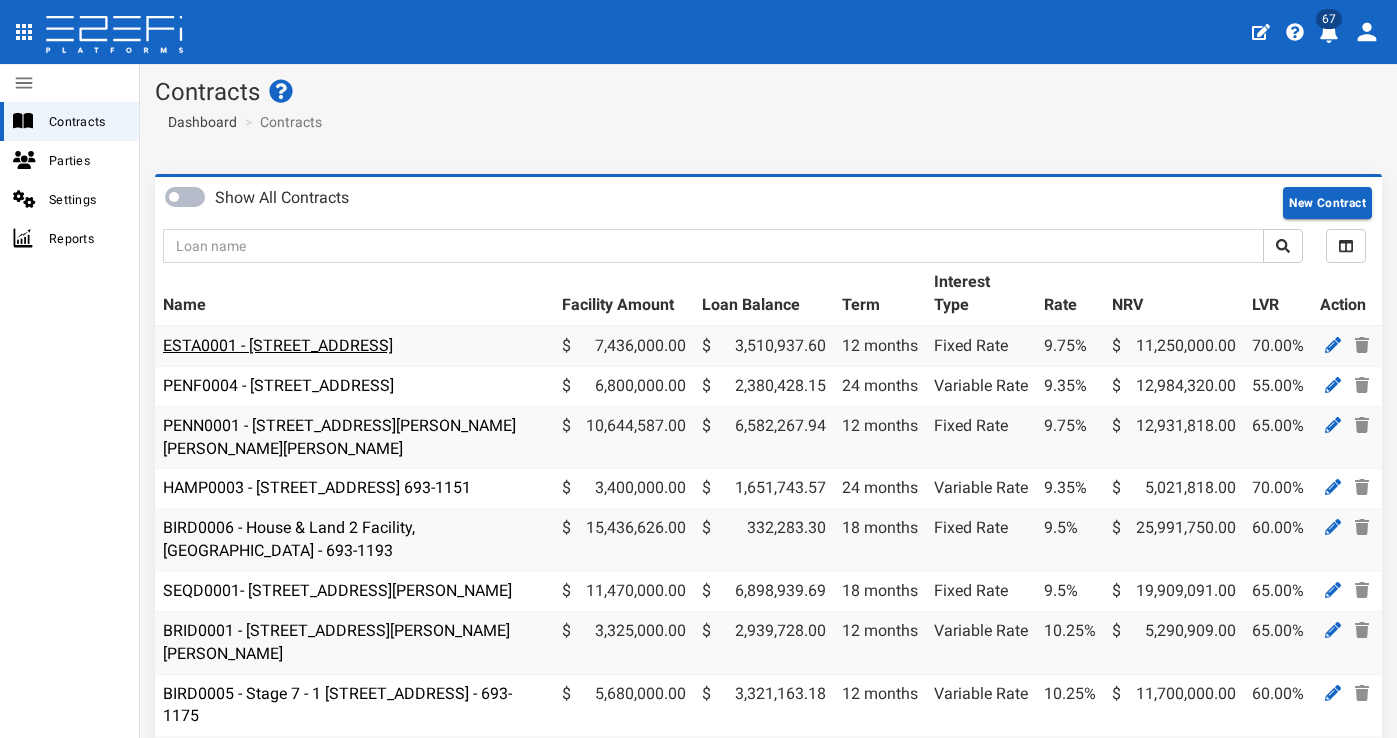 click on "ESTA0001 - [STREET_ADDRESS]" at bounding box center [278, 345] 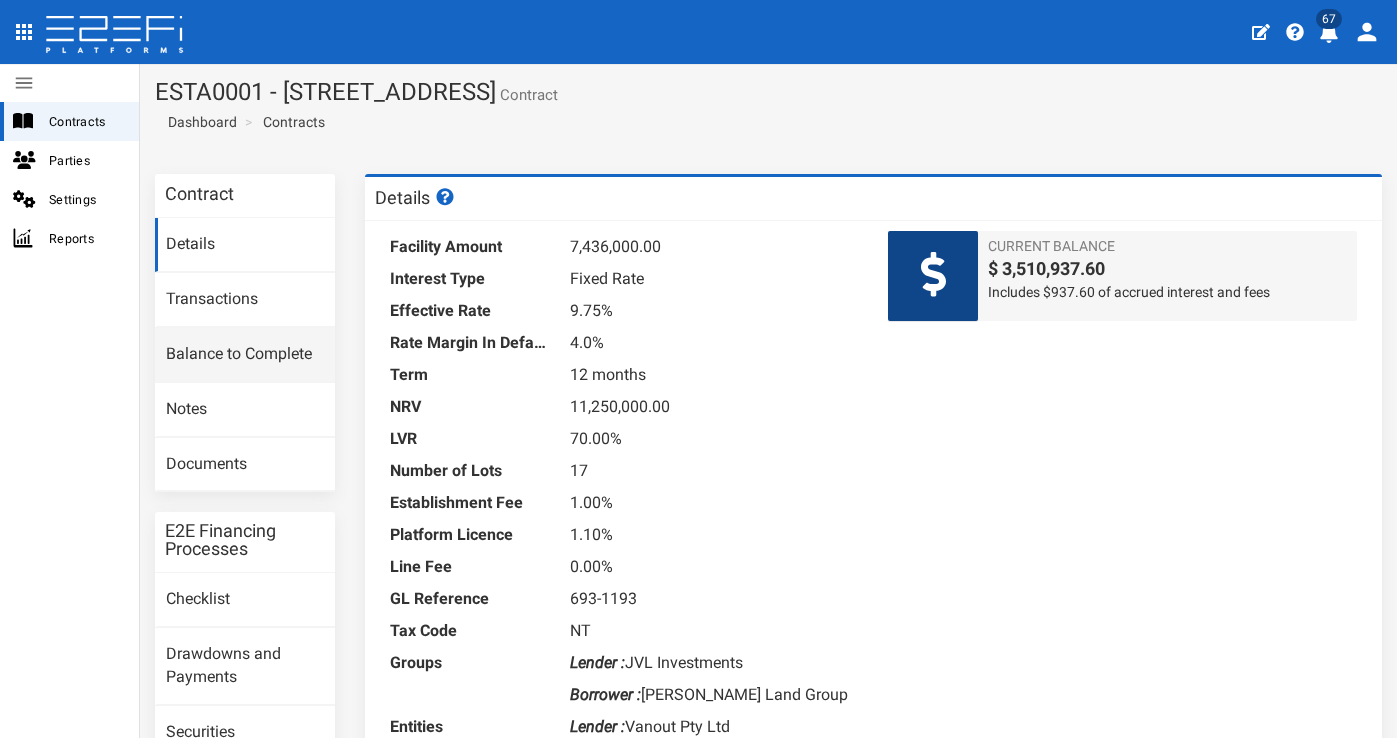 scroll, scrollTop: 0, scrollLeft: 0, axis: both 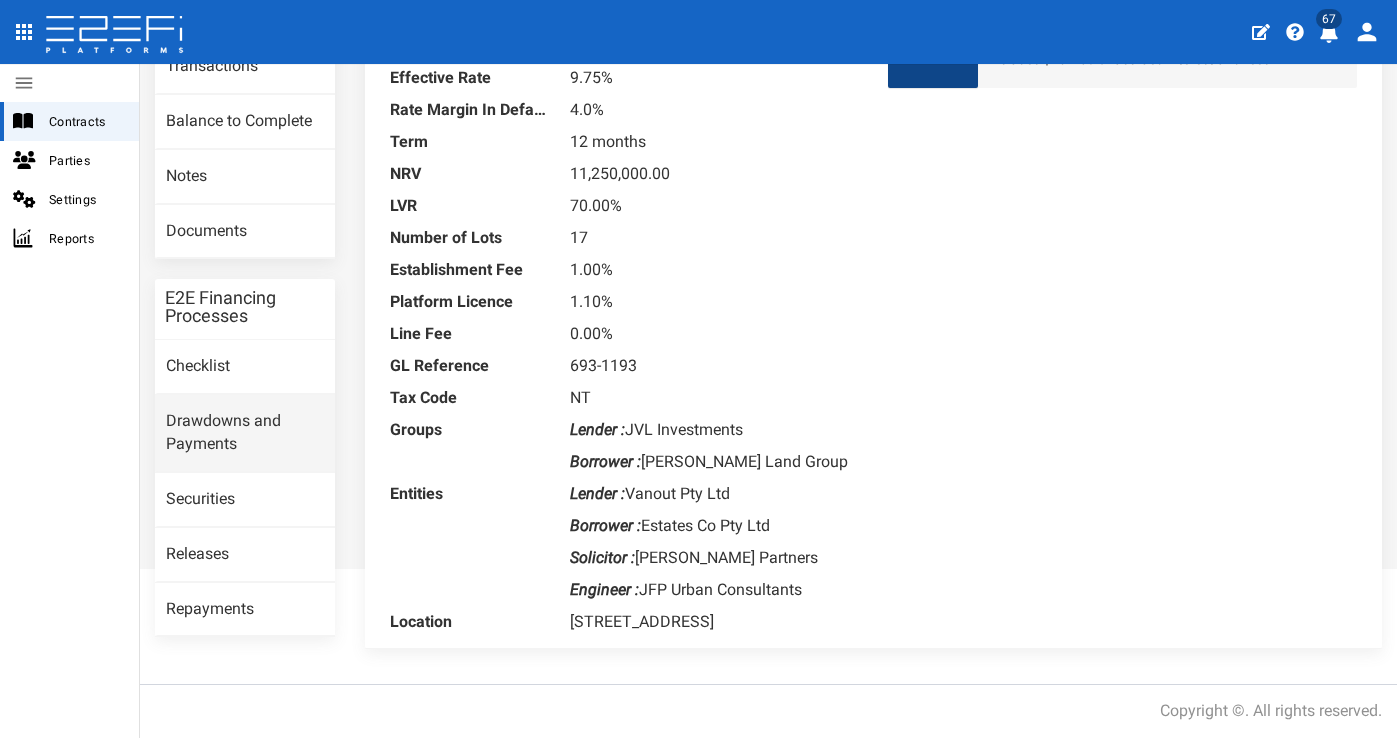 click on "Drawdowns and Payments" at bounding box center [245, 433] 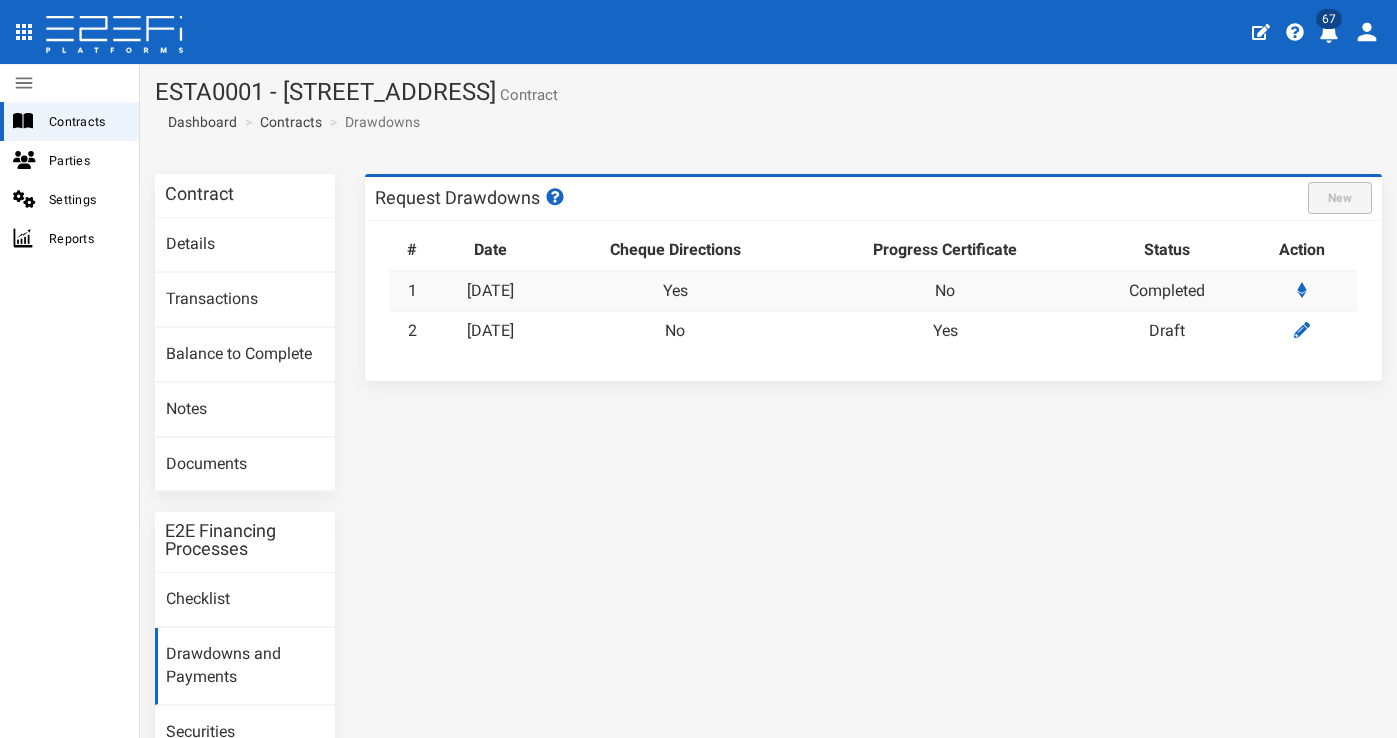 scroll, scrollTop: 0, scrollLeft: 0, axis: both 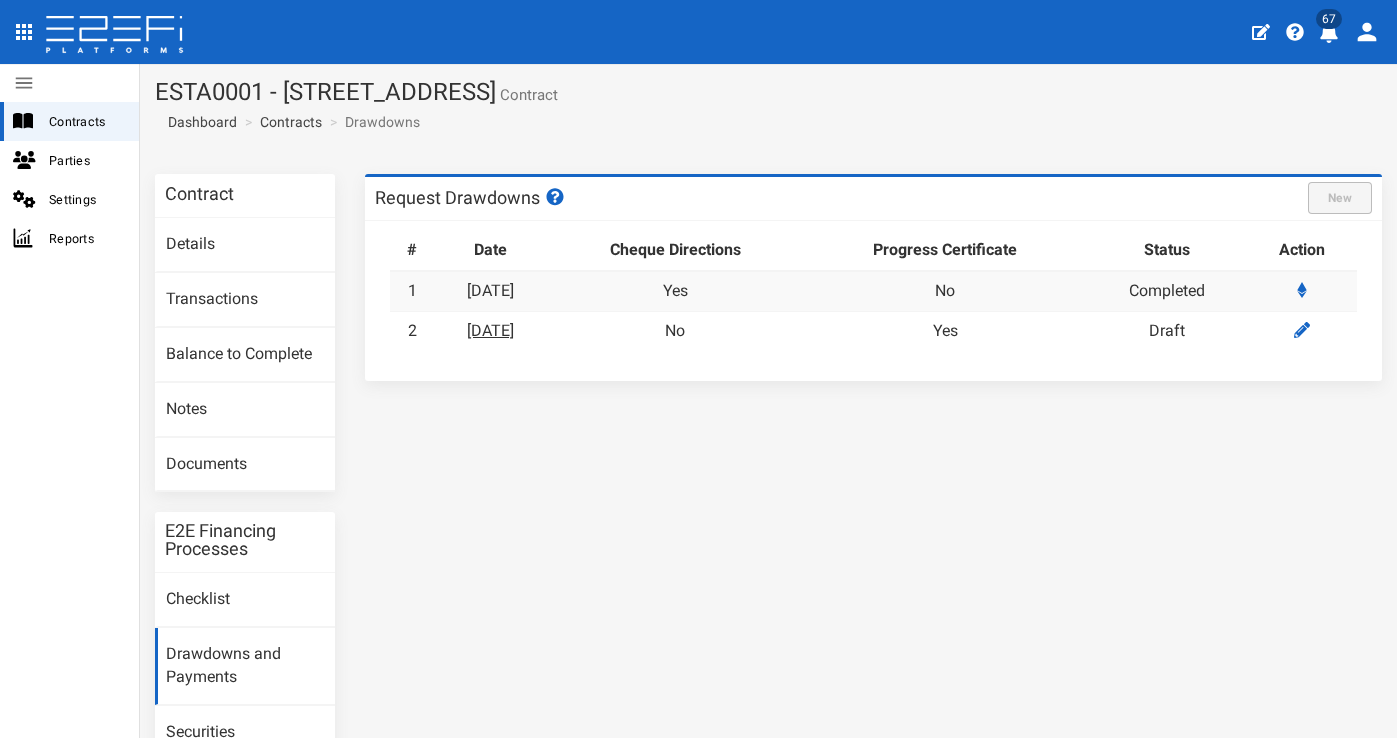 click on "[DATE]" at bounding box center [490, 330] 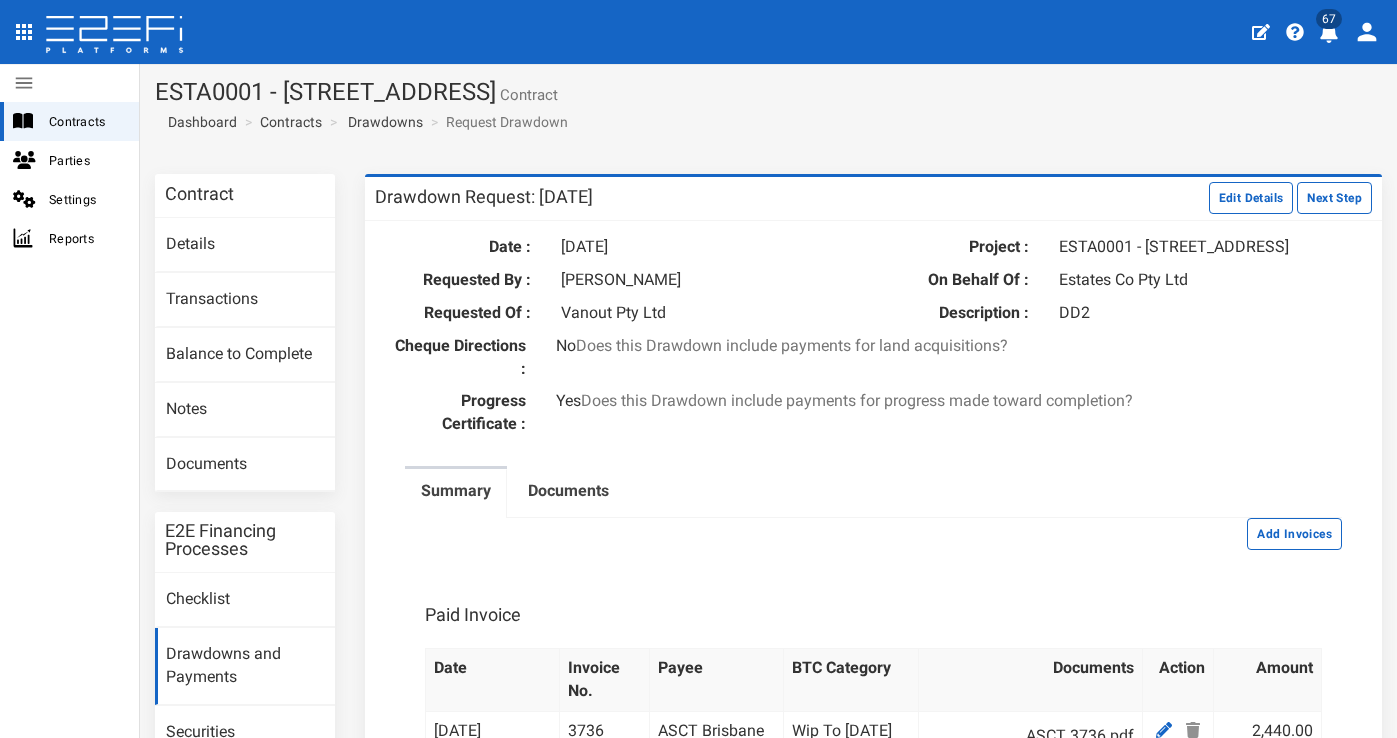 scroll, scrollTop: 0, scrollLeft: 0, axis: both 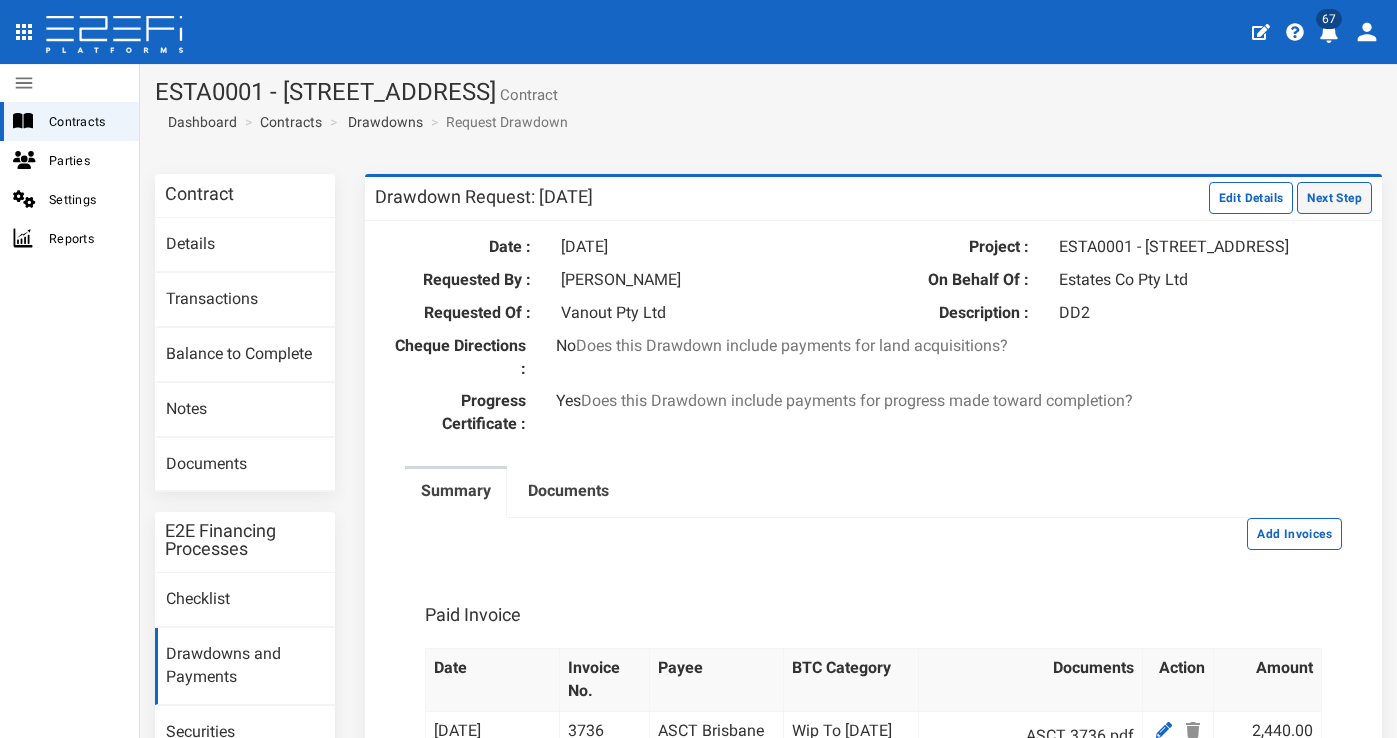 click on "Next Step" at bounding box center (1334, 198) 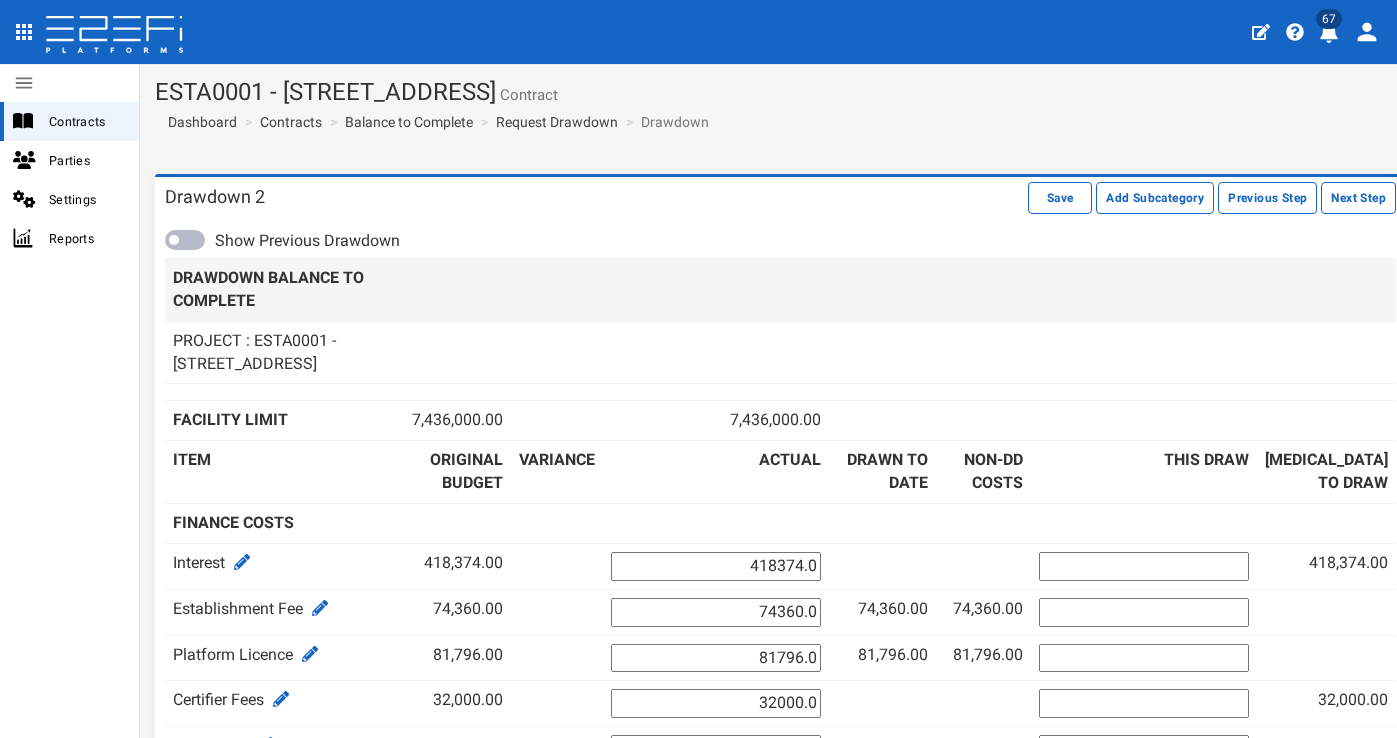 scroll, scrollTop: 0, scrollLeft: 0, axis: both 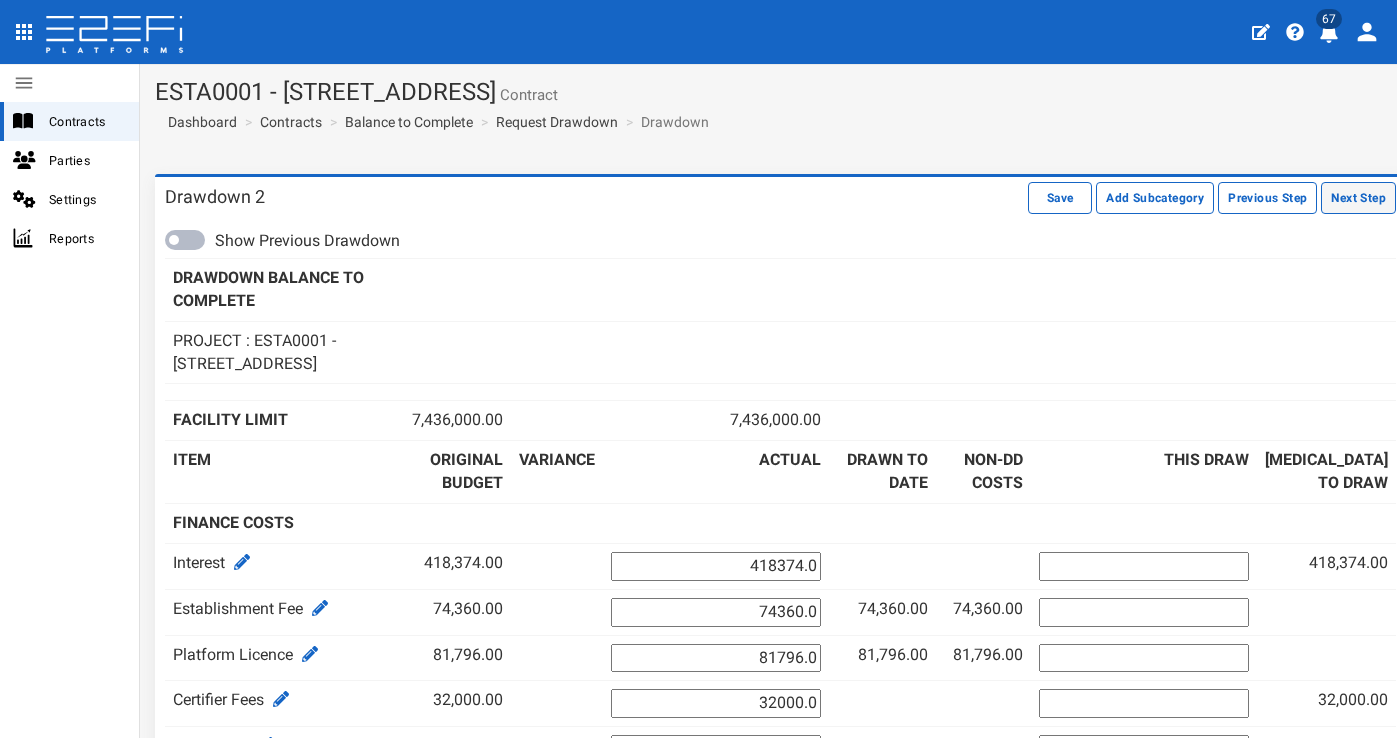 click on "Next Step" at bounding box center [1358, 198] 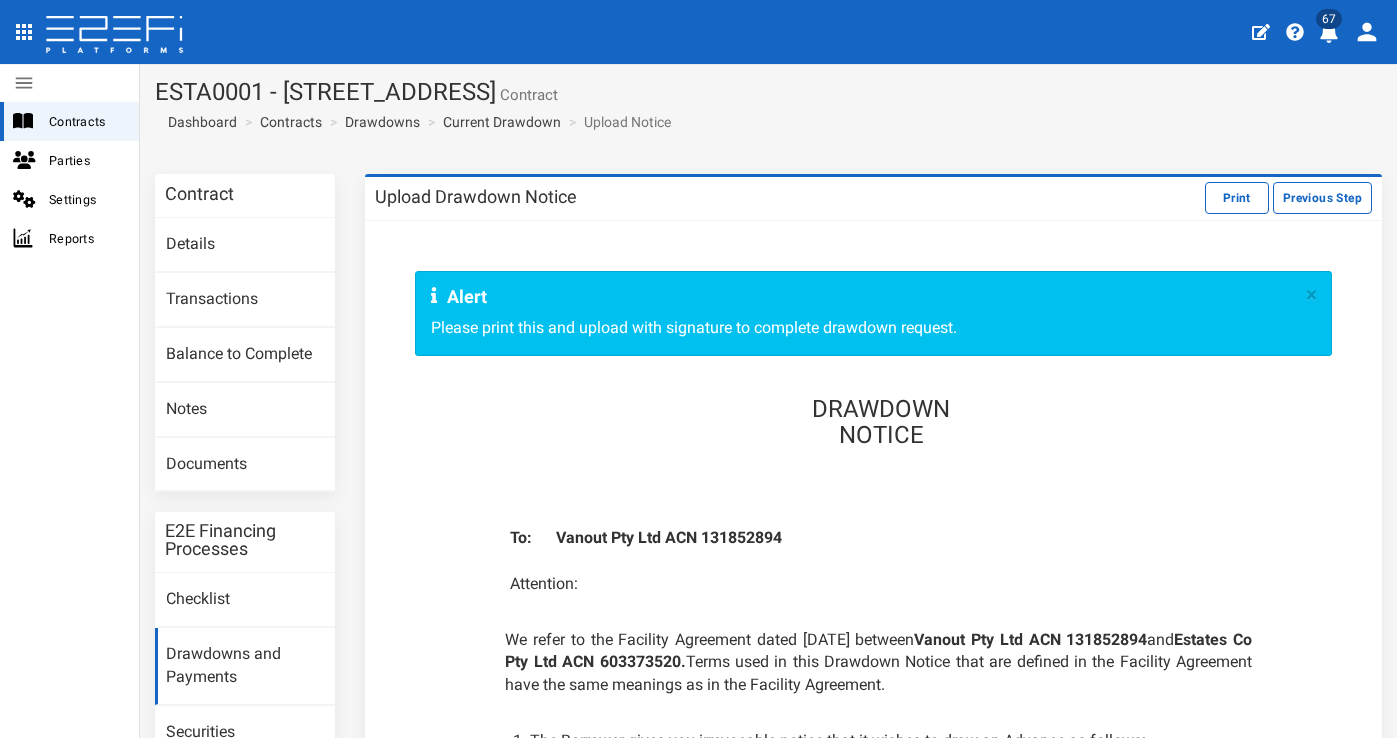 scroll, scrollTop: 0, scrollLeft: 0, axis: both 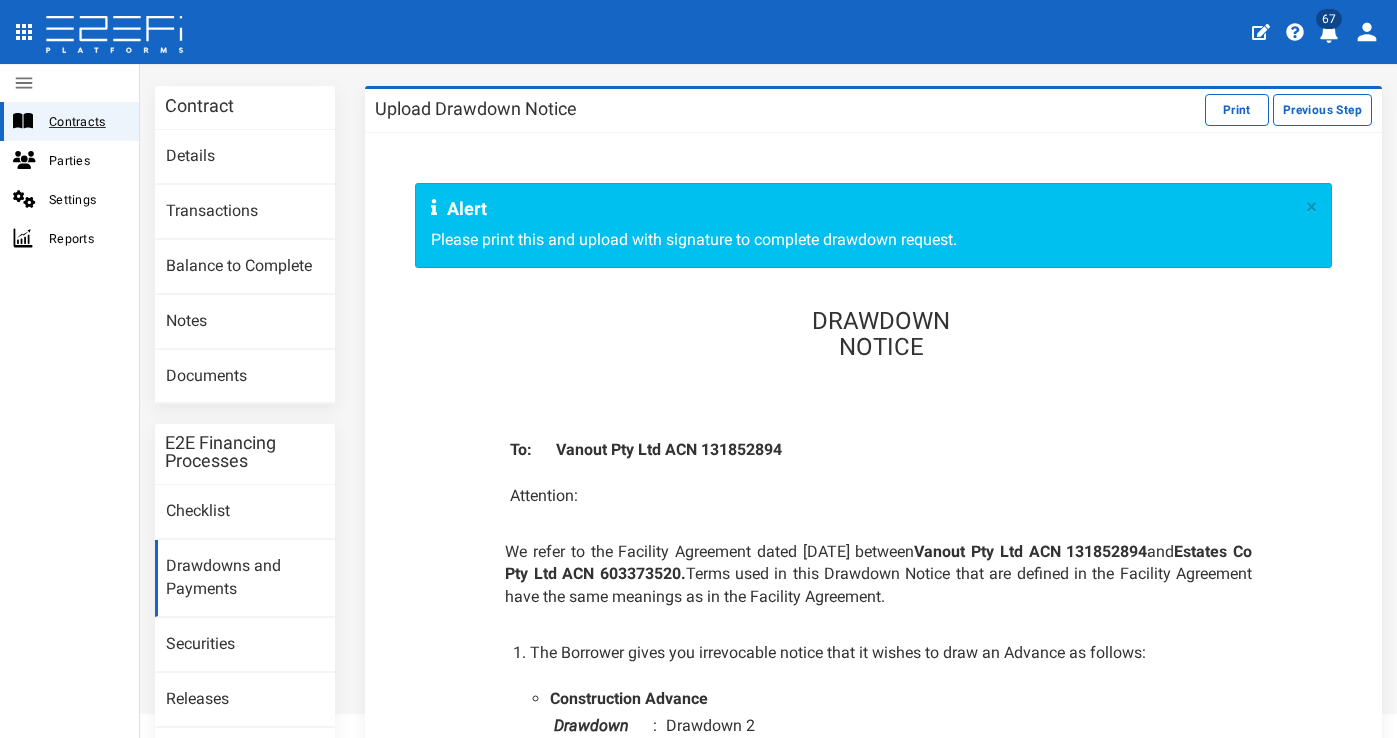 click on "Contracts" at bounding box center (86, 121) 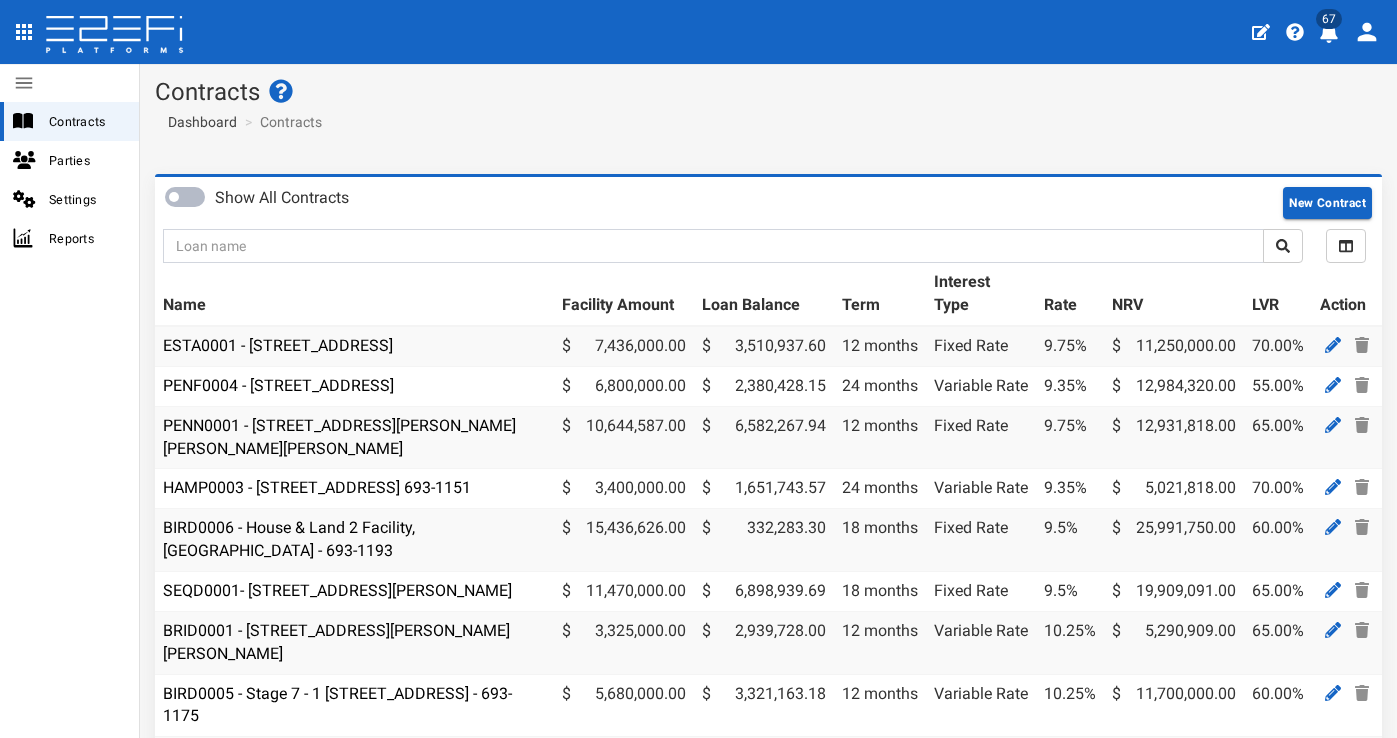scroll, scrollTop: 0, scrollLeft: 0, axis: both 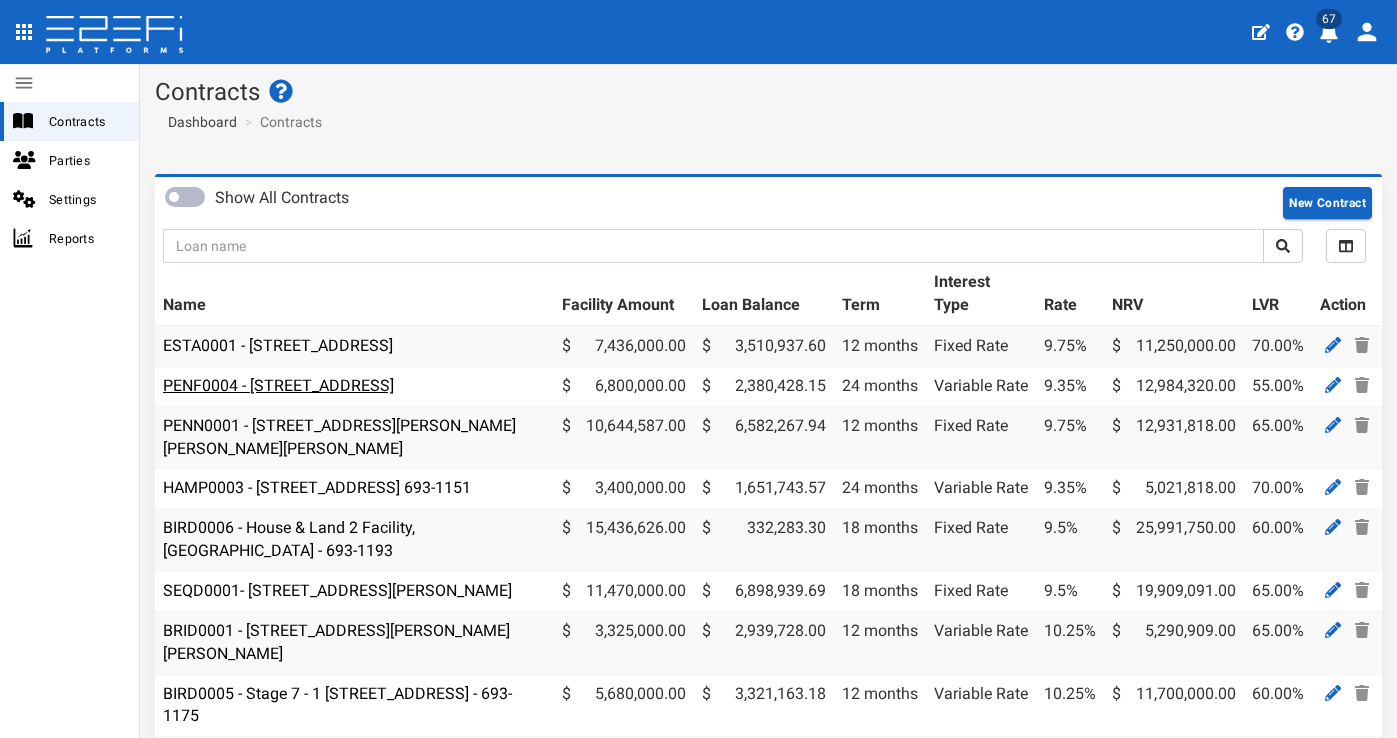 click on "PENF0004 - 85 Kraft Road, Pallara - 693-1188" at bounding box center (278, 385) 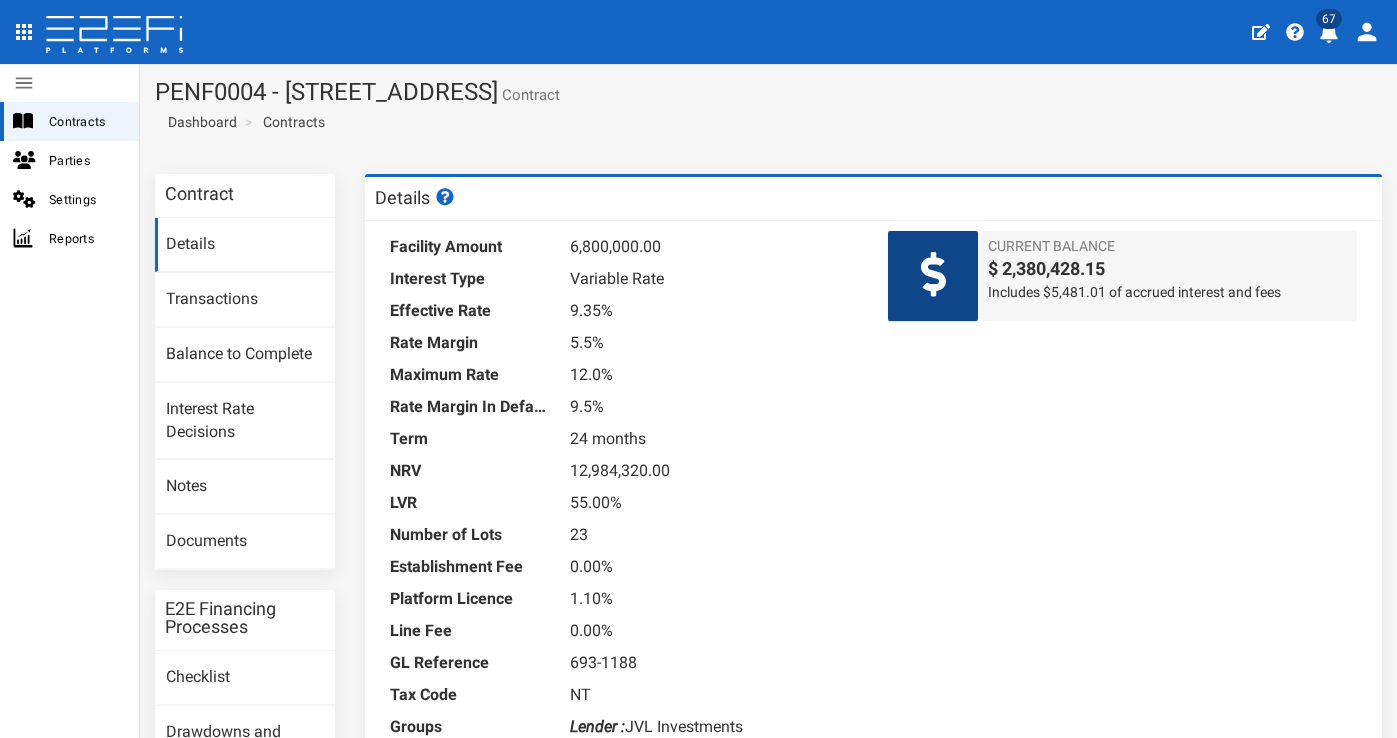 scroll, scrollTop: 0, scrollLeft: 0, axis: both 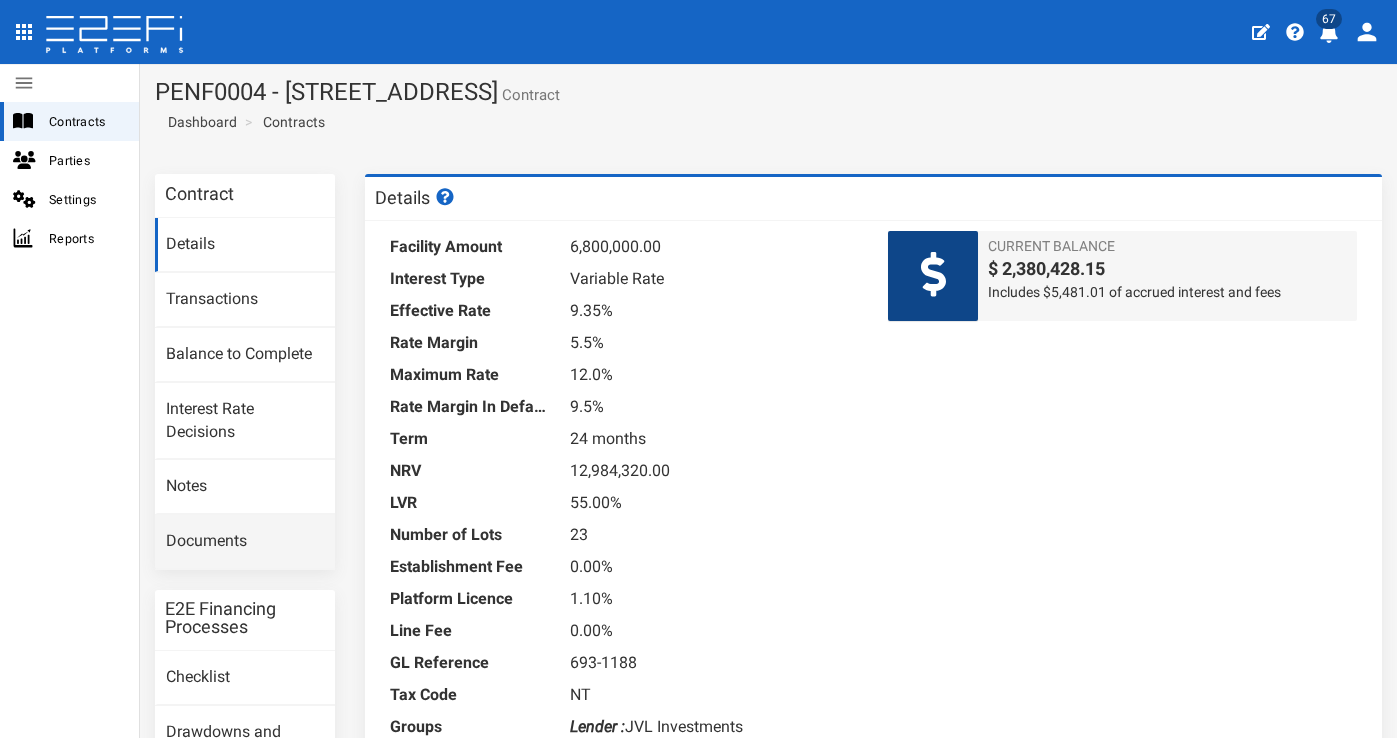 click on "Documents" at bounding box center [245, 542] 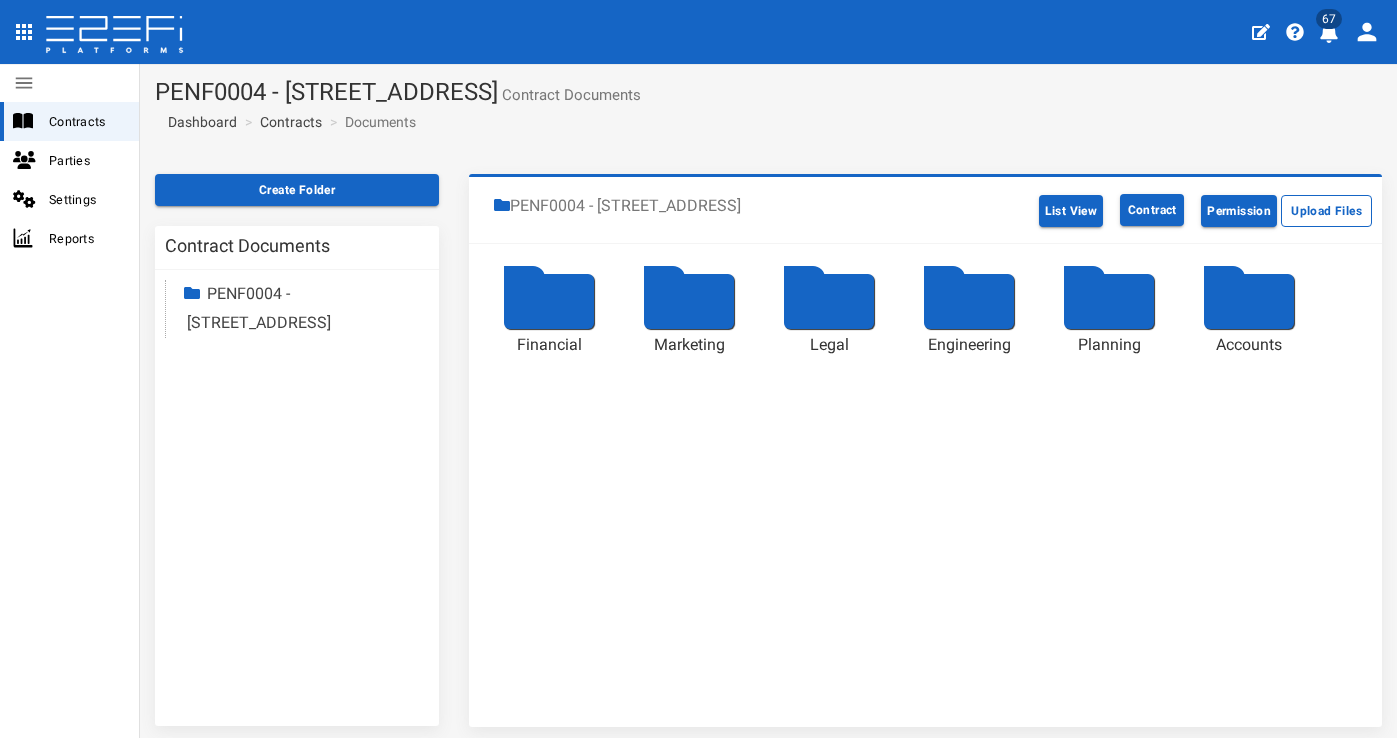 scroll, scrollTop: 0, scrollLeft: 0, axis: both 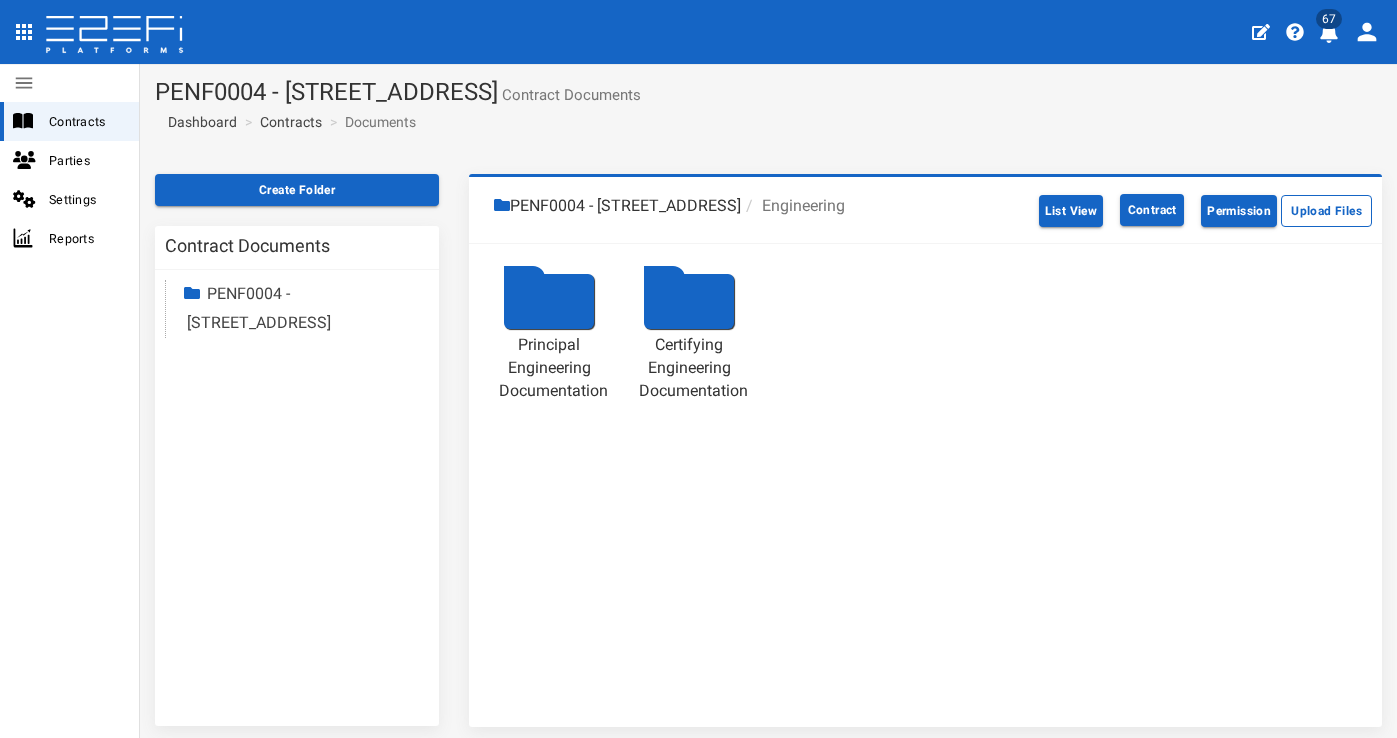 click at bounding box center [689, 301] 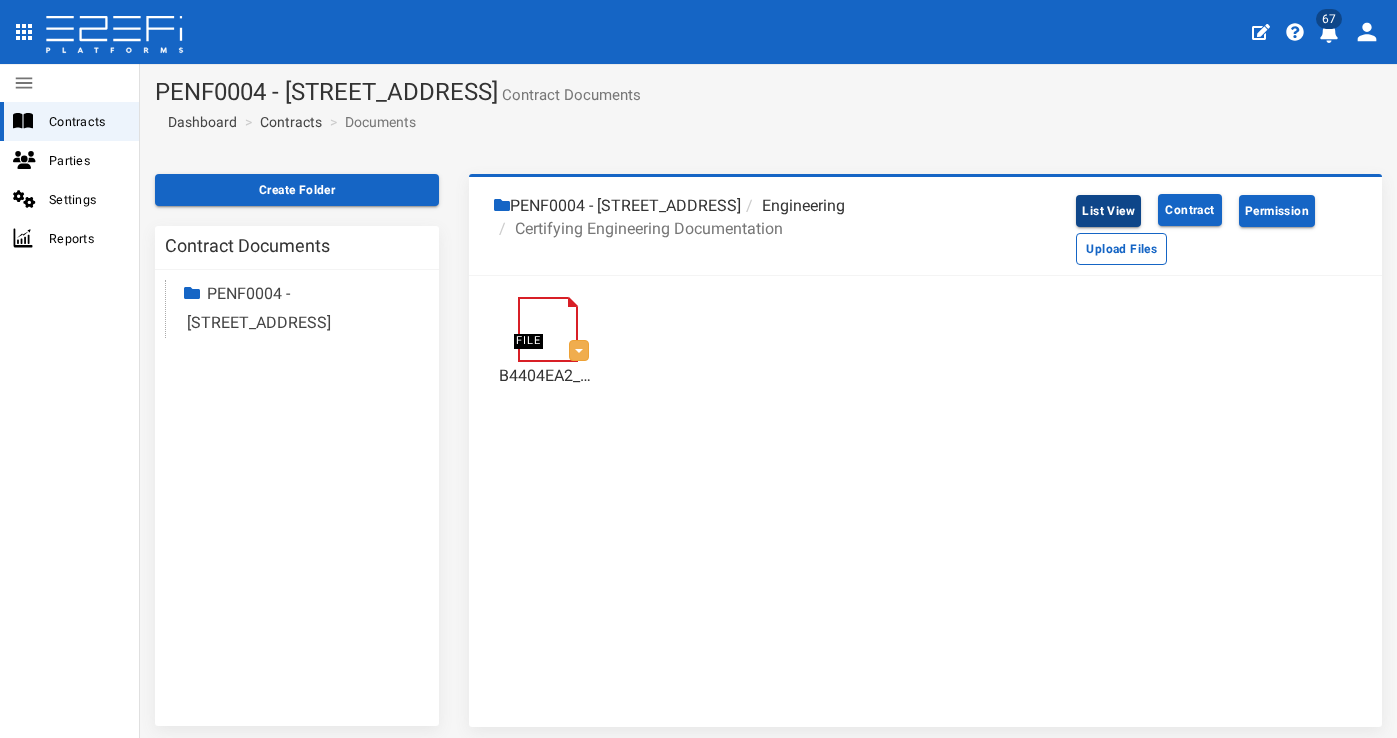 click on "List View" at bounding box center [1108, 211] 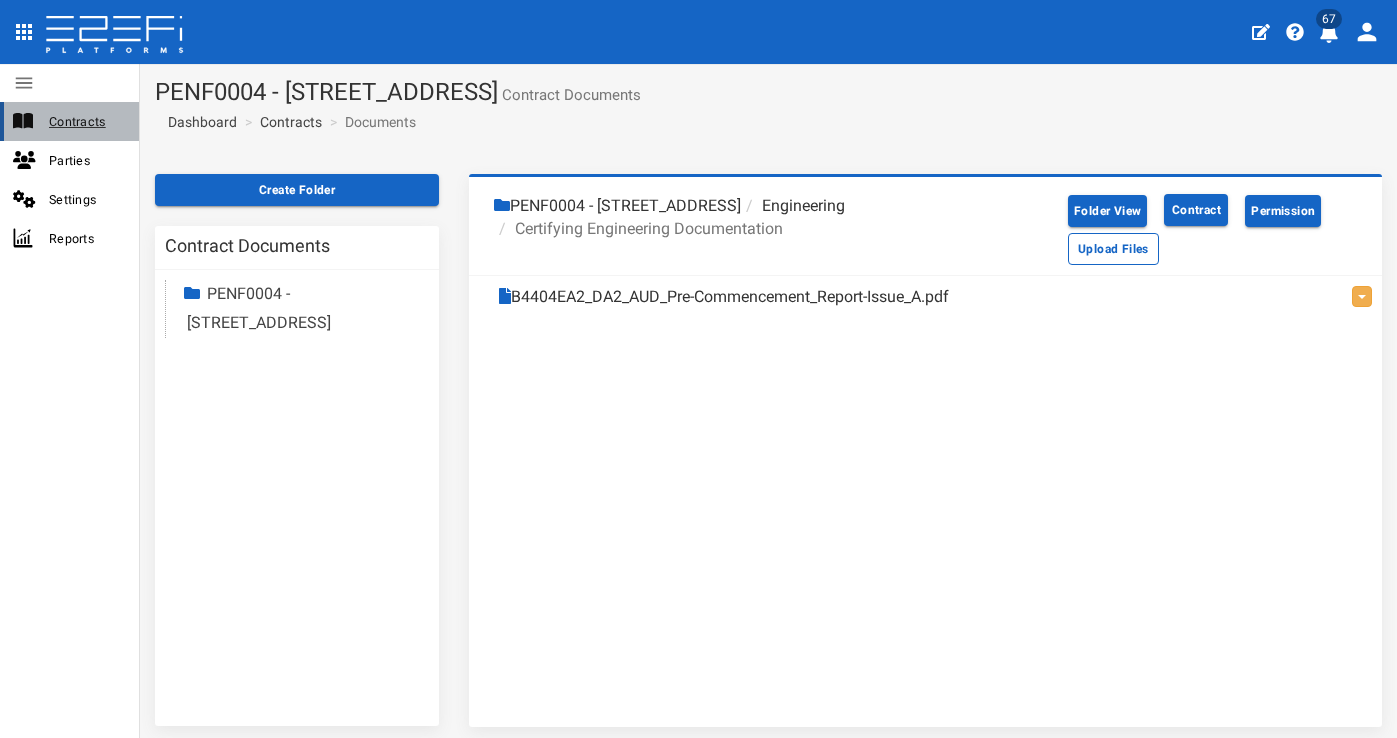 click on "Contracts" at bounding box center [86, 121] 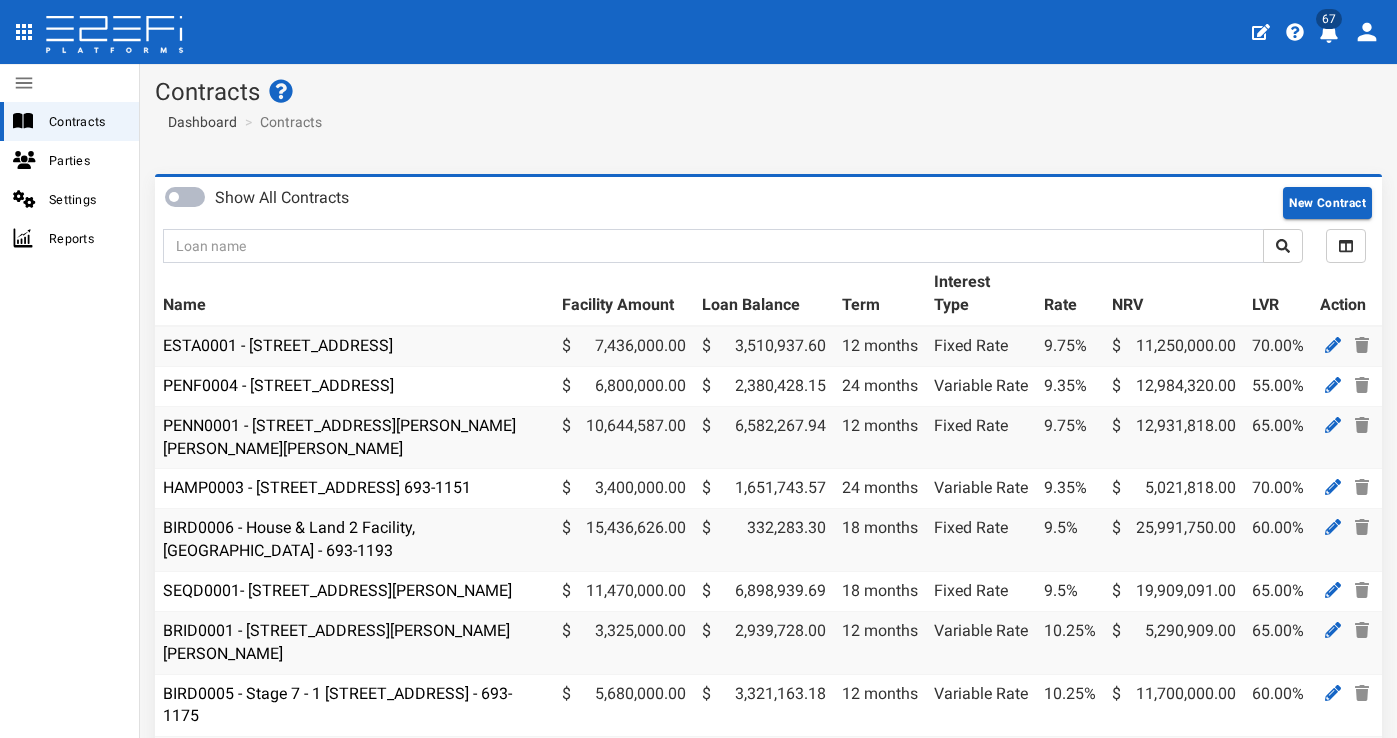 scroll, scrollTop: 0, scrollLeft: 0, axis: both 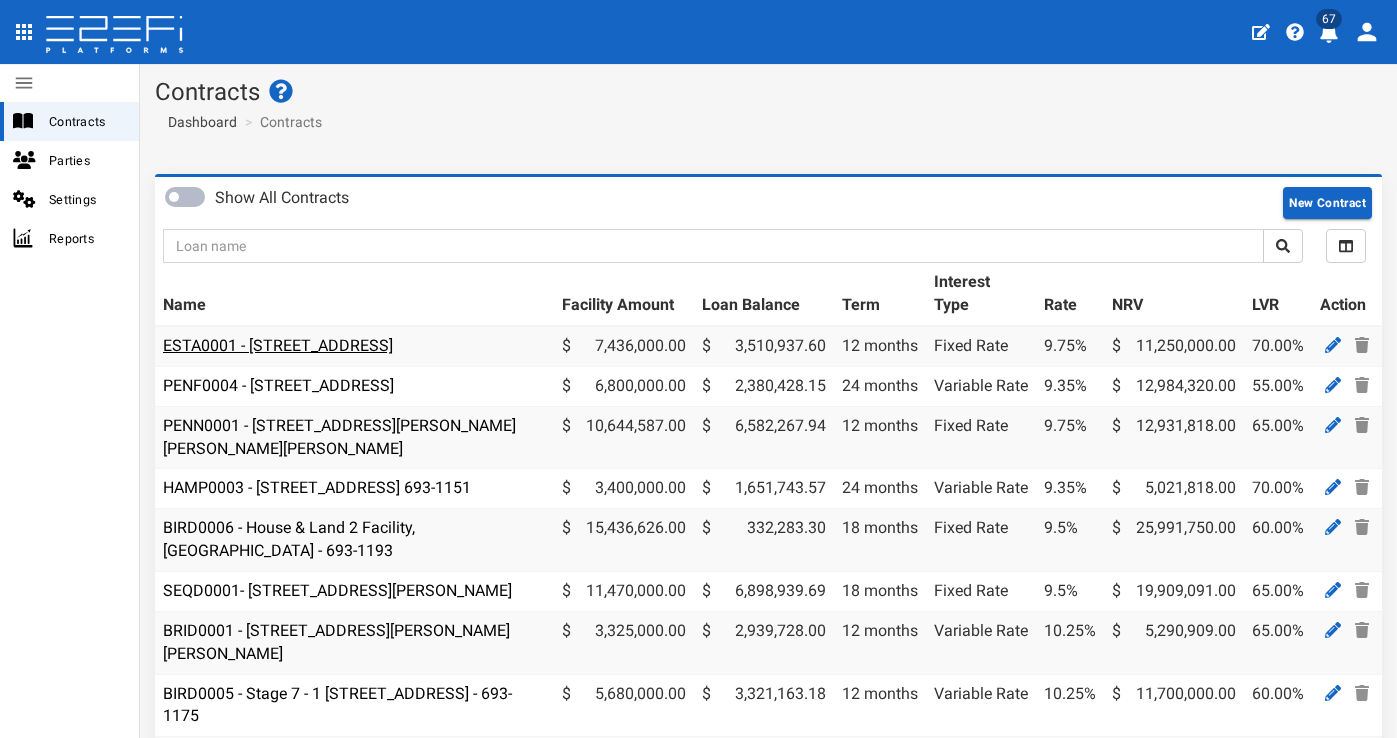 click on "ESTA0001 - 112 Gross Avenue, Hemmant 693-1193" at bounding box center [278, 345] 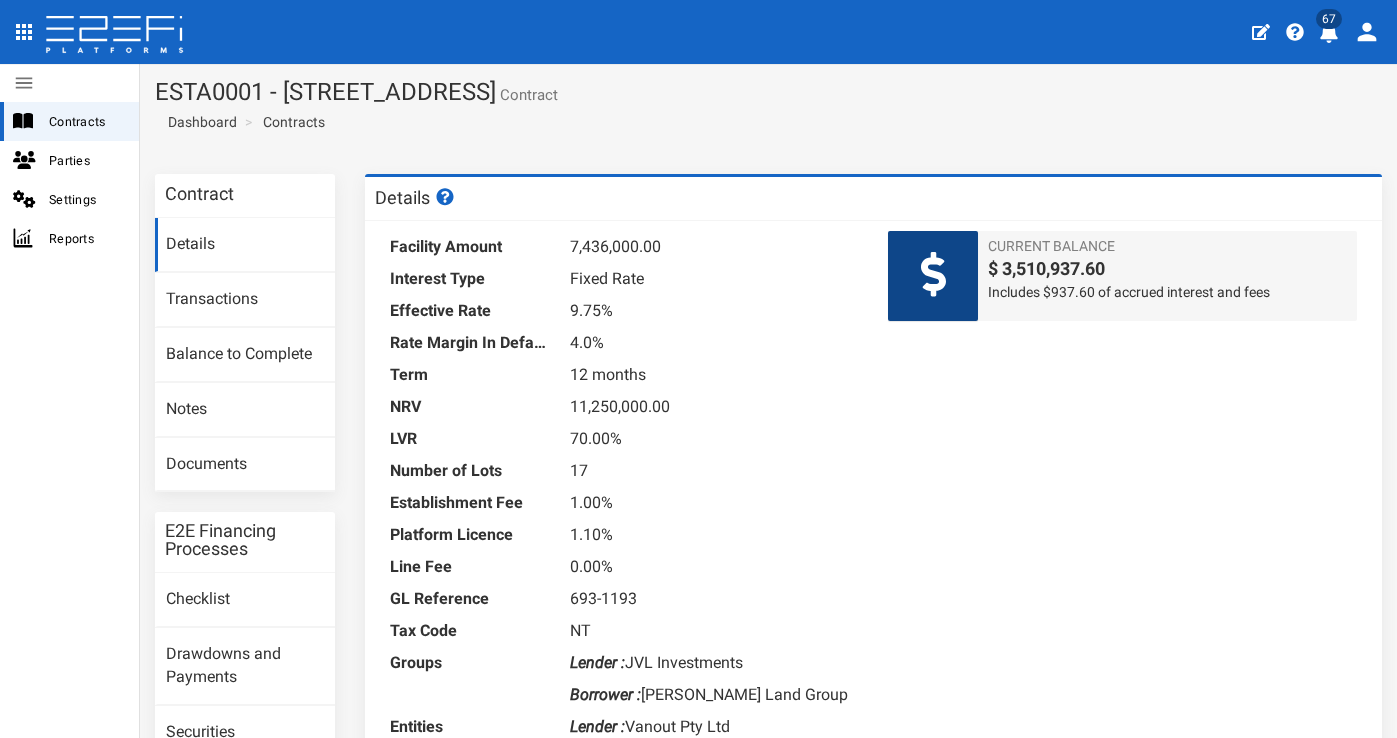 scroll, scrollTop: 0, scrollLeft: 0, axis: both 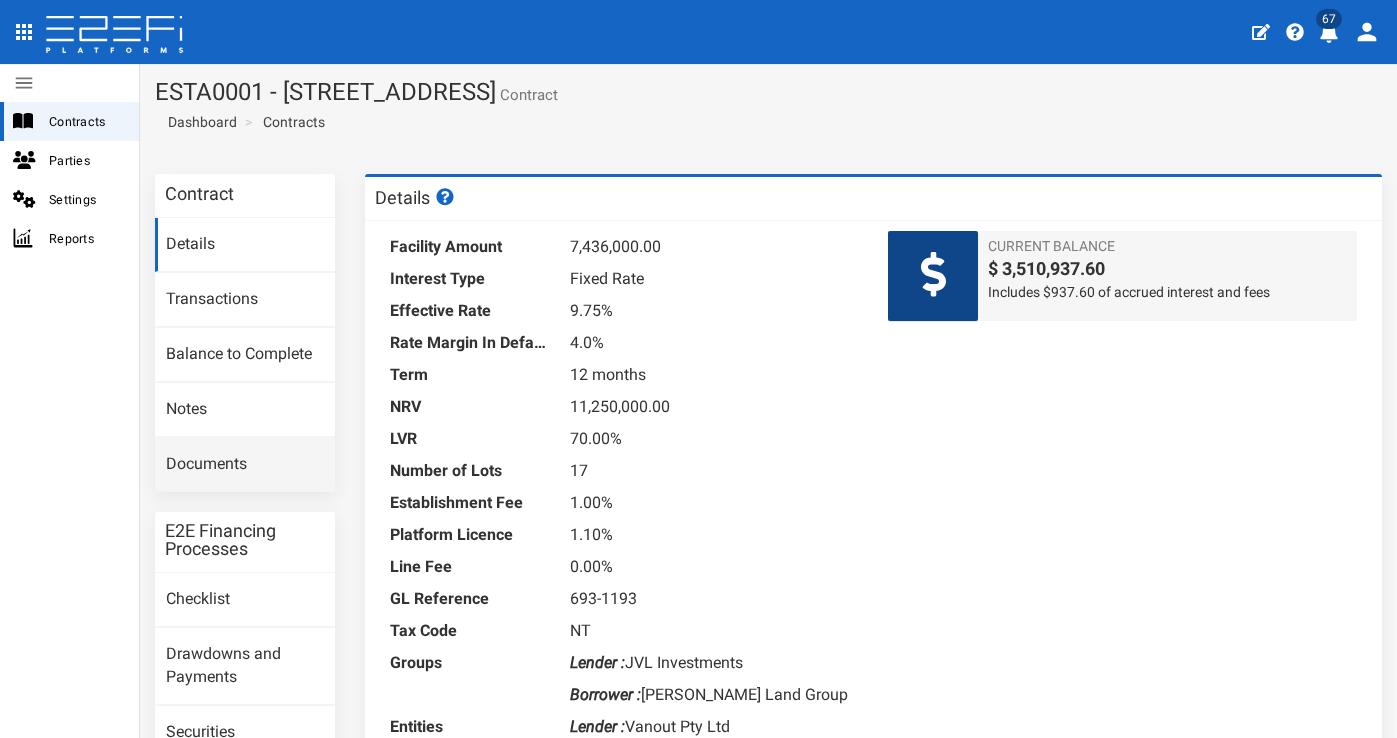 click on "Documents" at bounding box center (245, 465) 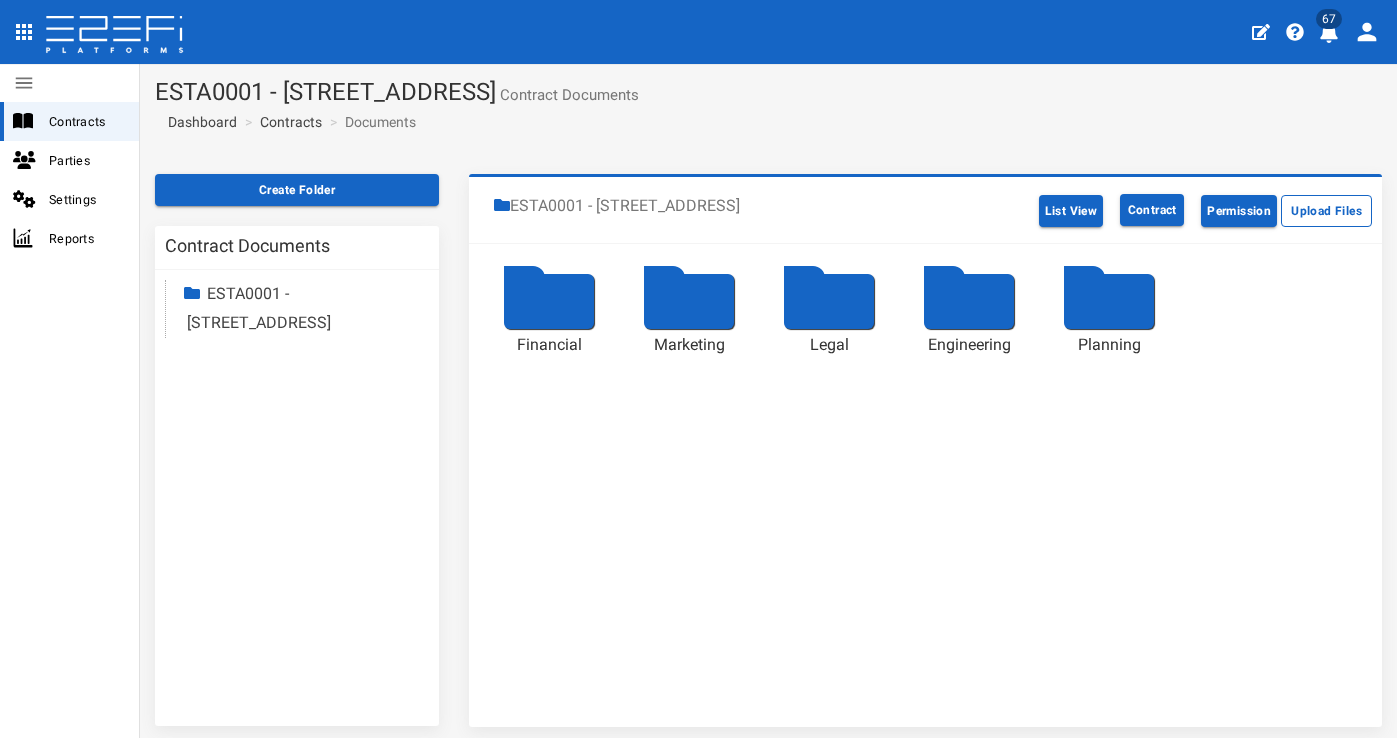 scroll, scrollTop: 0, scrollLeft: 0, axis: both 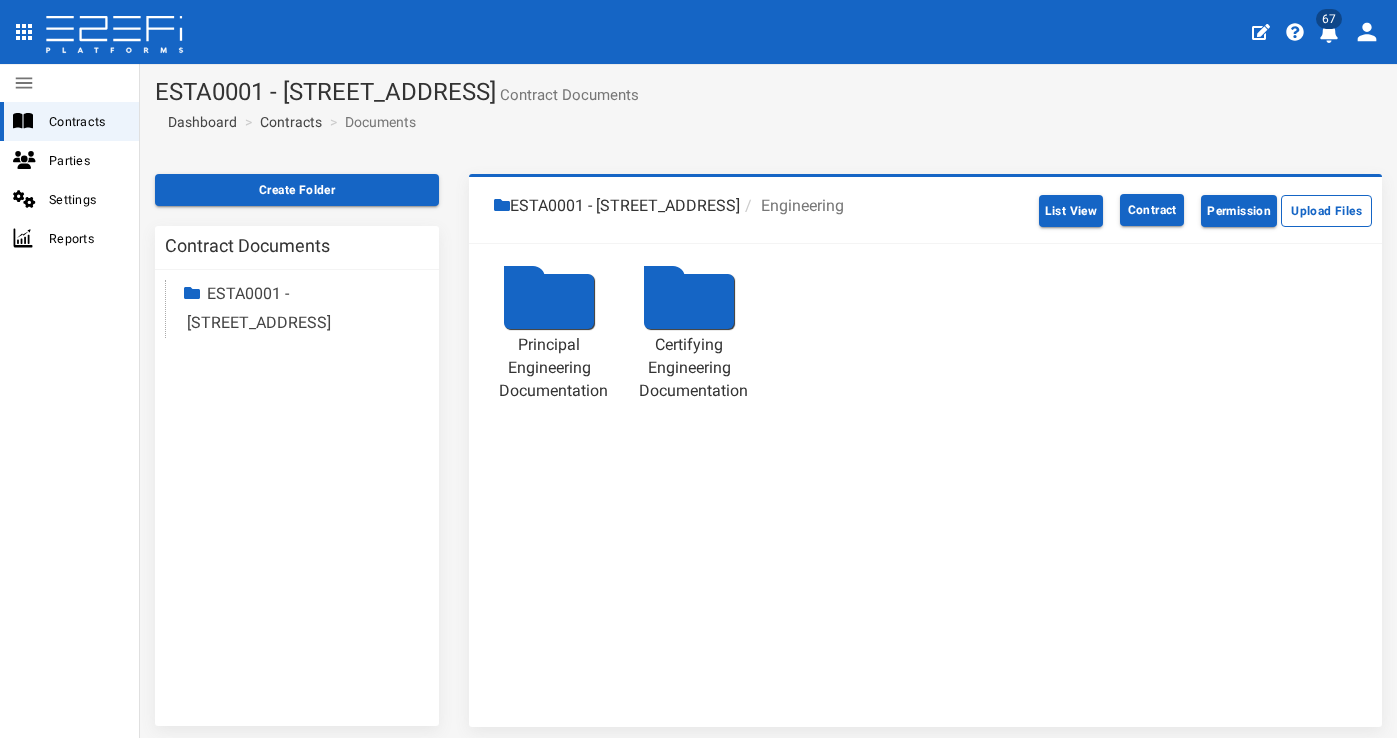 click at bounding box center [689, 301] 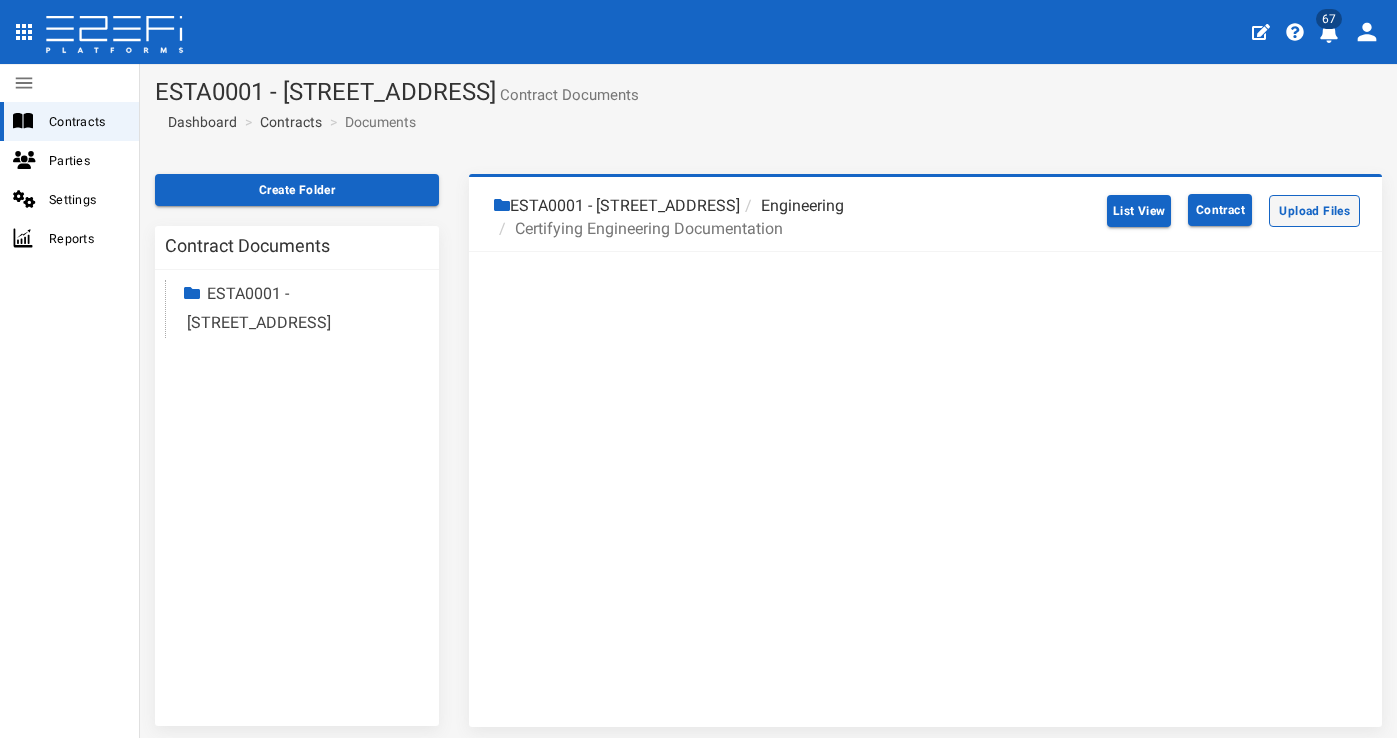 click on "Upload
Files" at bounding box center [1314, 211] 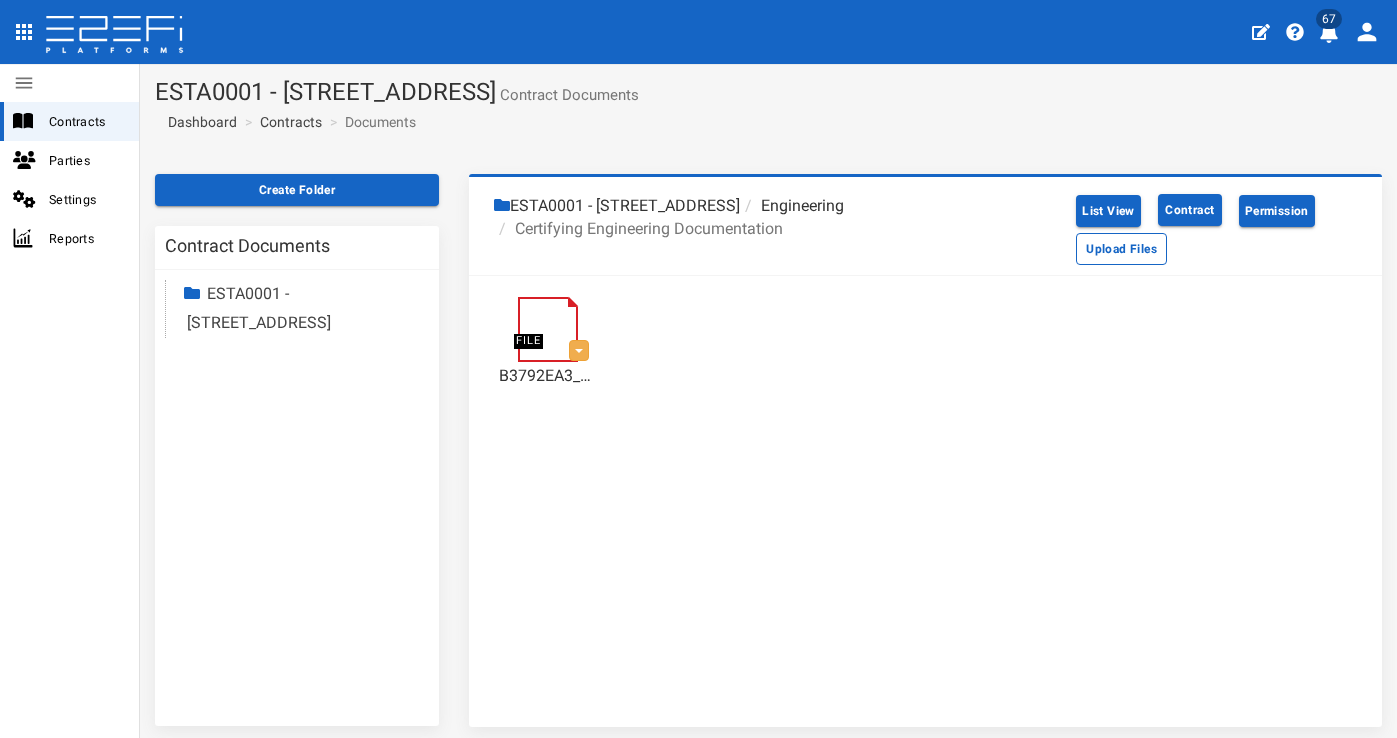 scroll, scrollTop: 77, scrollLeft: 0, axis: vertical 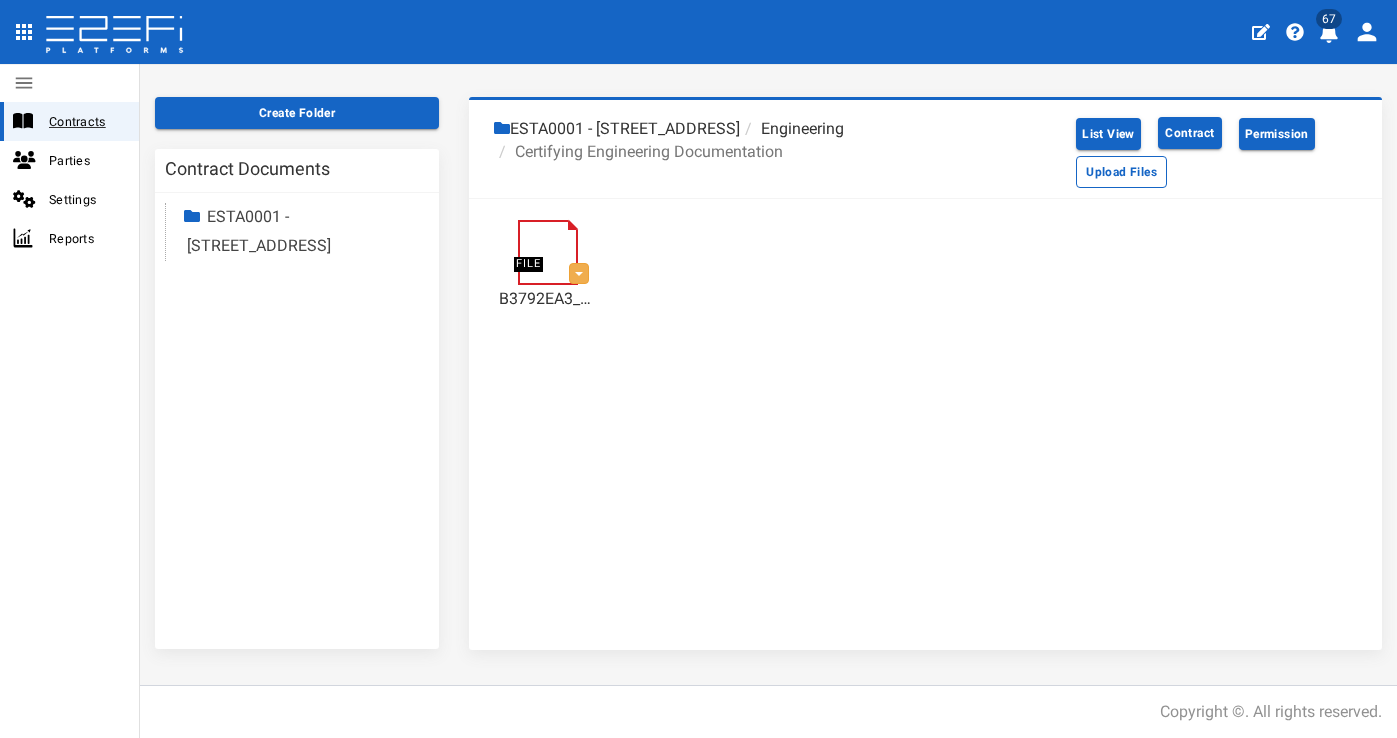 click on "Contracts" at bounding box center [69, 121] 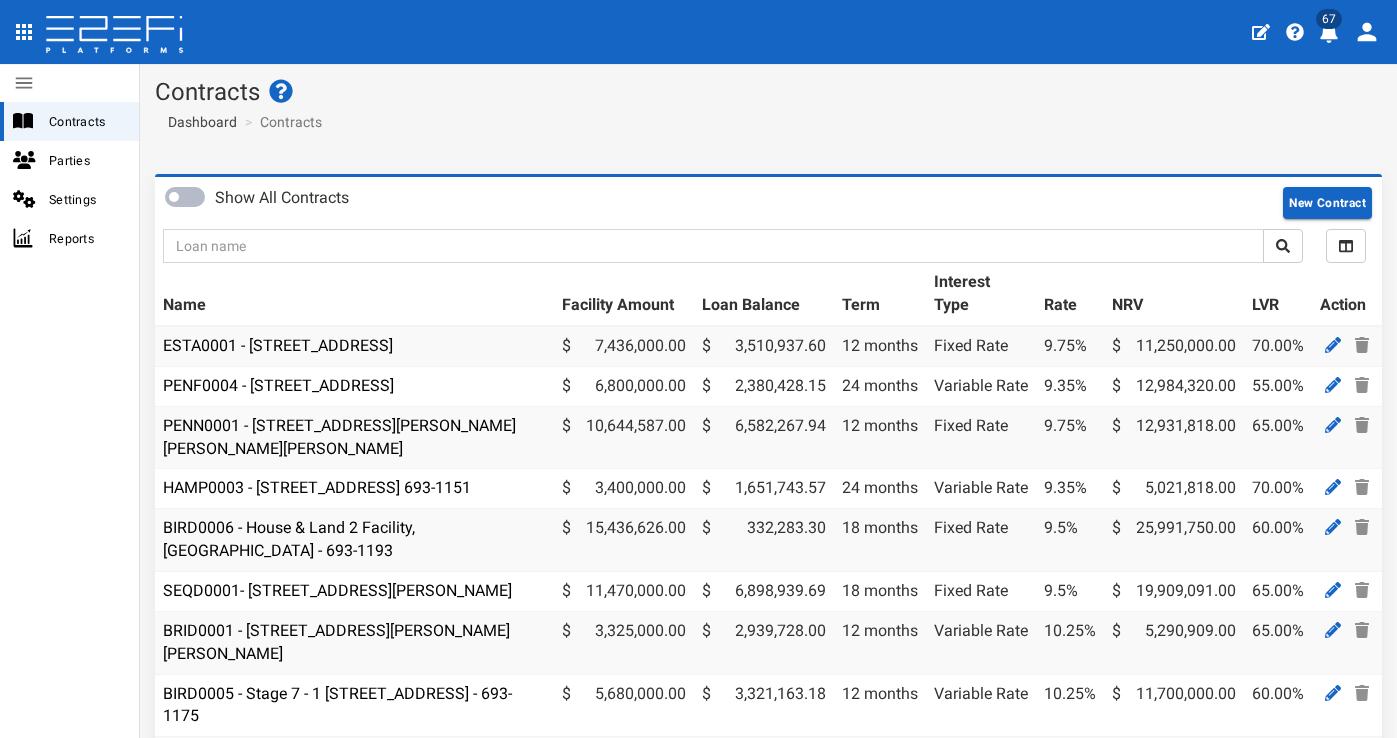 scroll, scrollTop: 0, scrollLeft: 0, axis: both 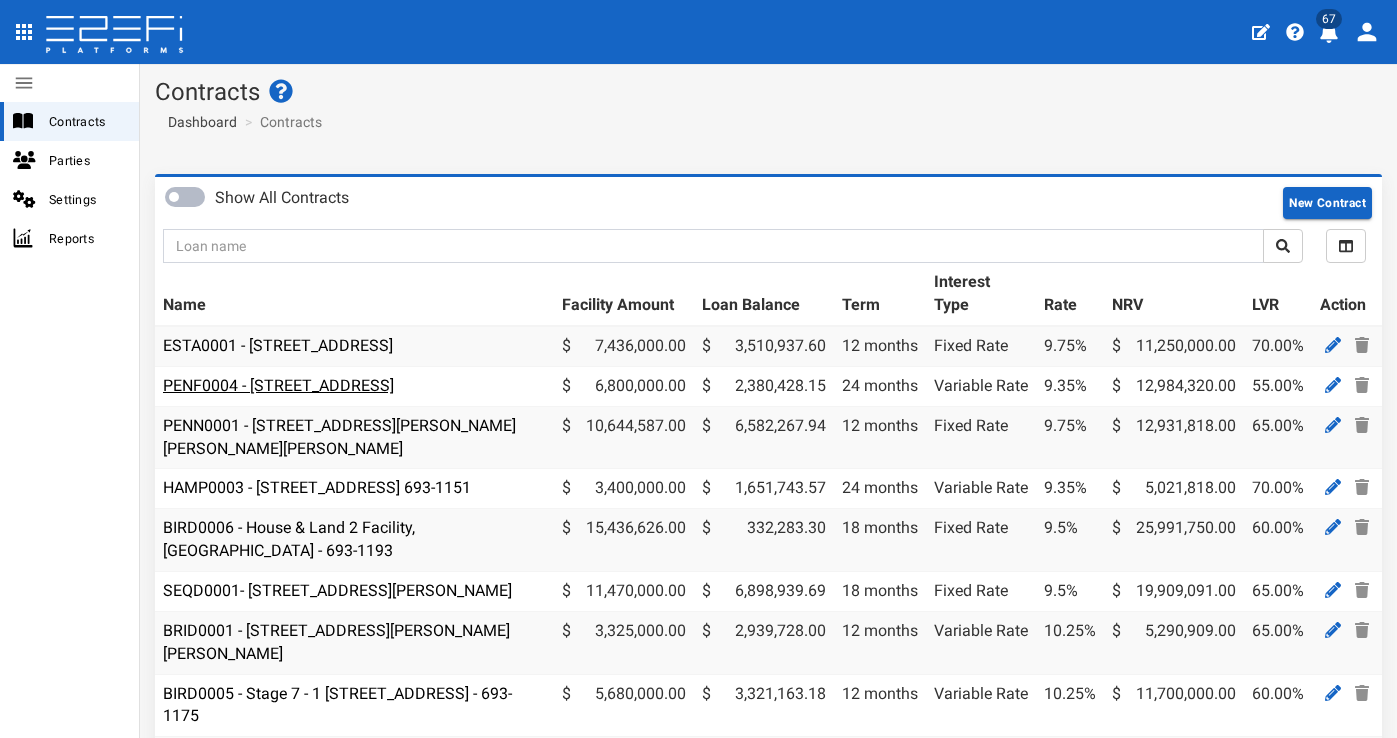 click on "PENF0004 - [STREET_ADDRESS]" at bounding box center (278, 385) 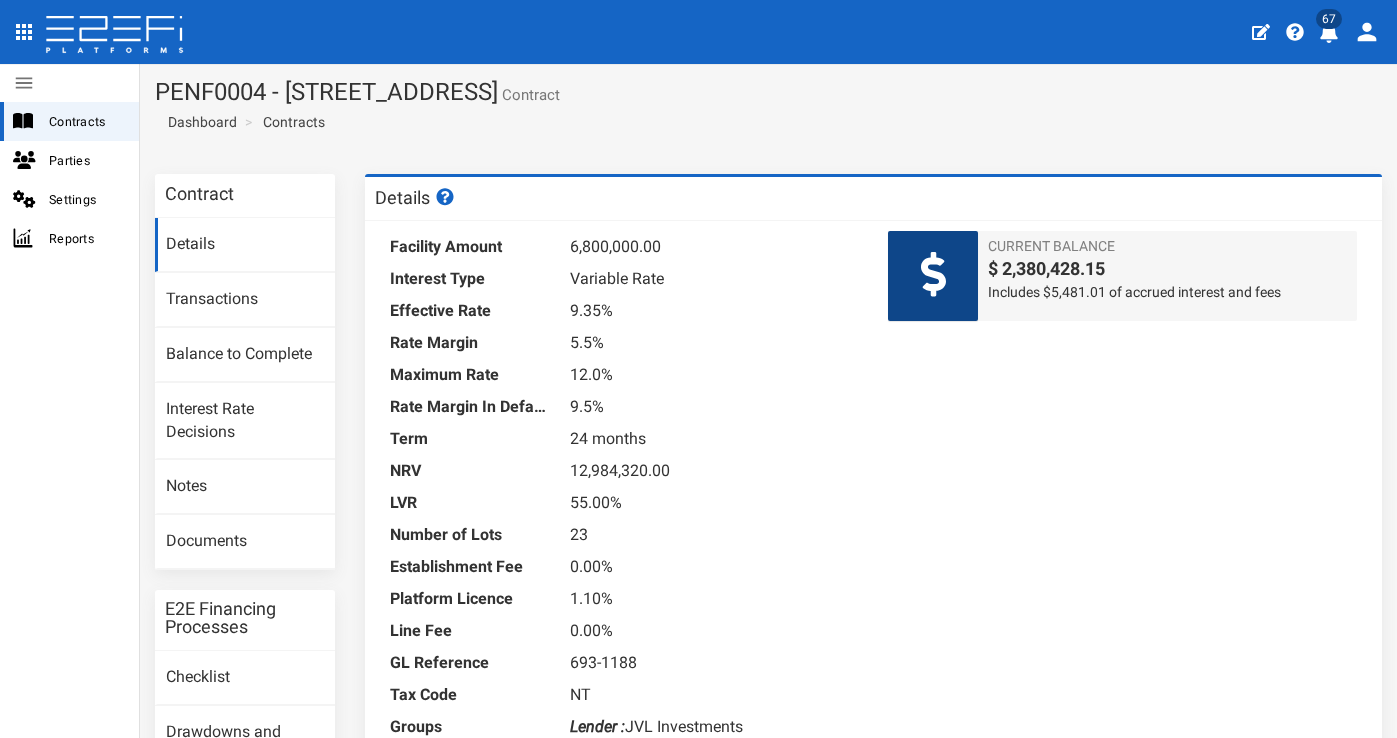 scroll, scrollTop: 0, scrollLeft: 0, axis: both 